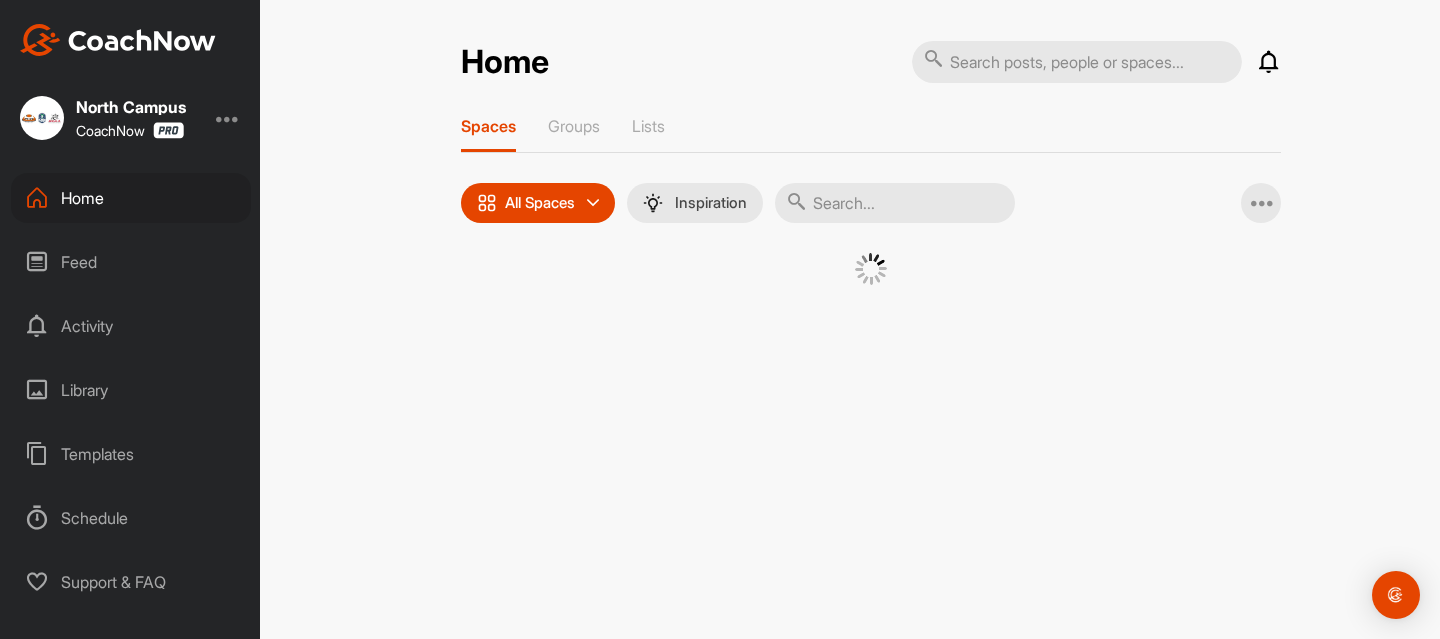 scroll, scrollTop: 0, scrollLeft: 0, axis: both 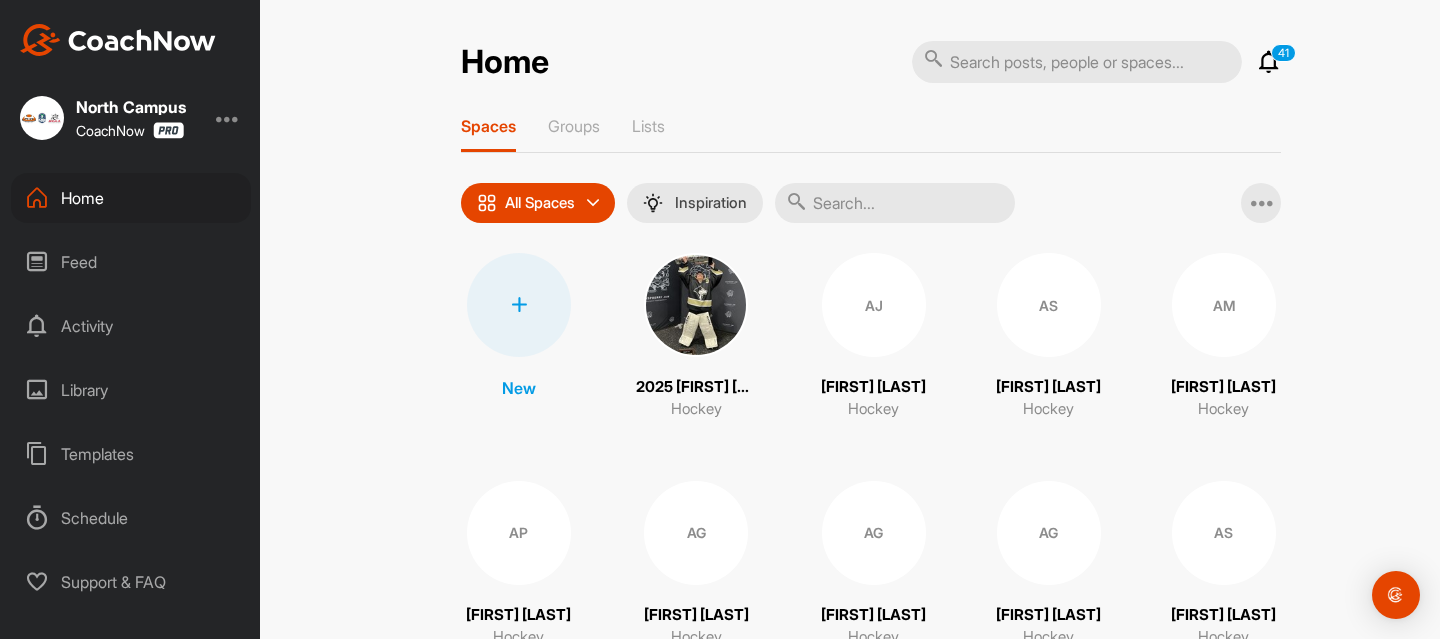 click on "Feed" at bounding box center (131, 262) 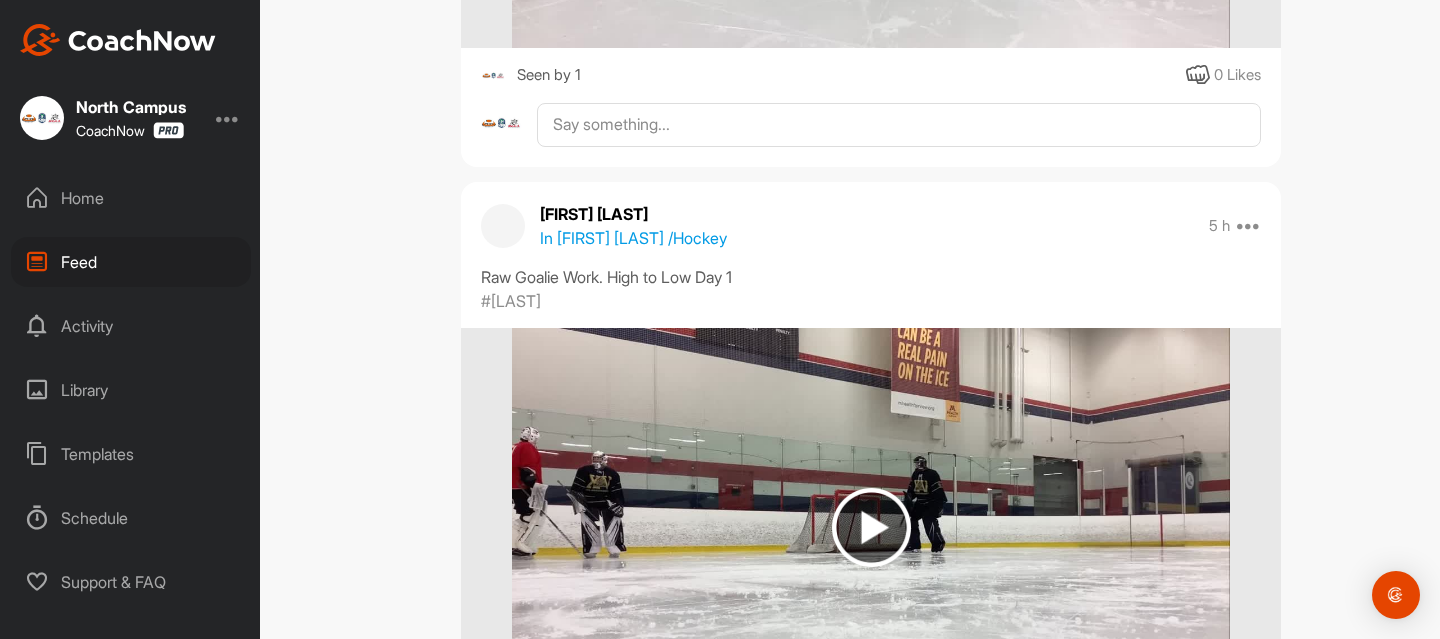 scroll, scrollTop: 0, scrollLeft: 0, axis: both 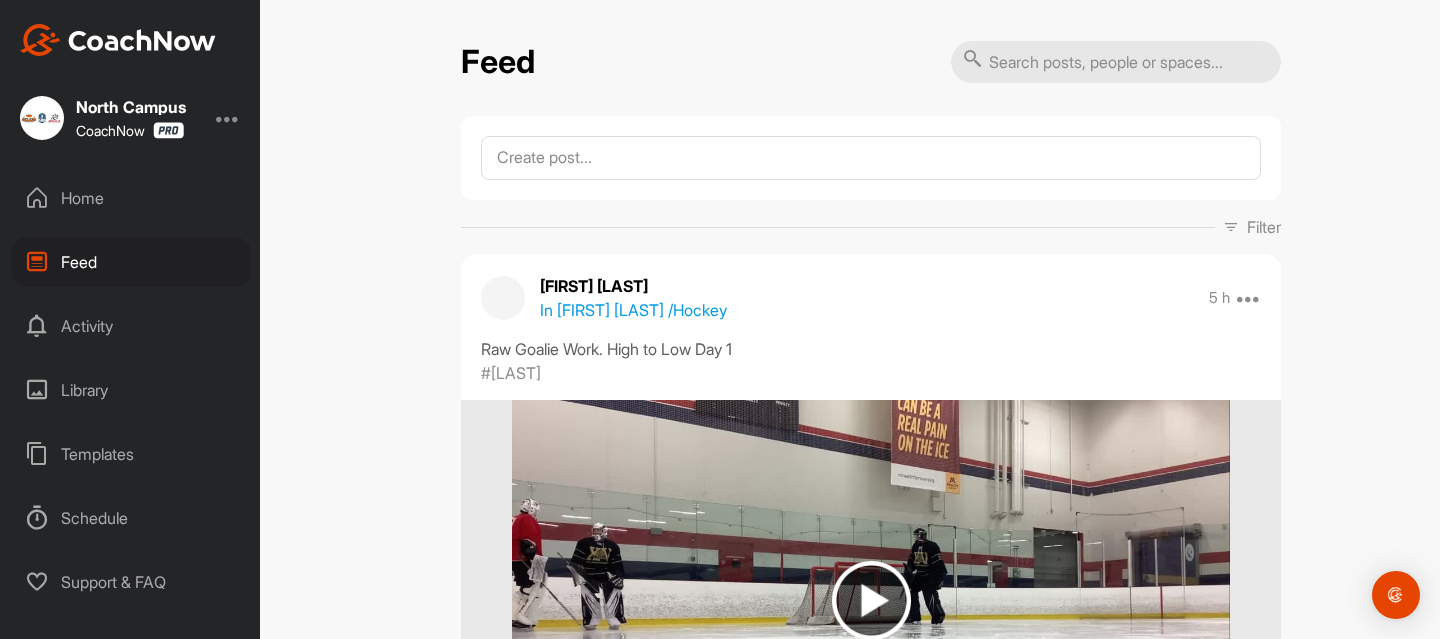 click on "Filter" at bounding box center [1264, 227] 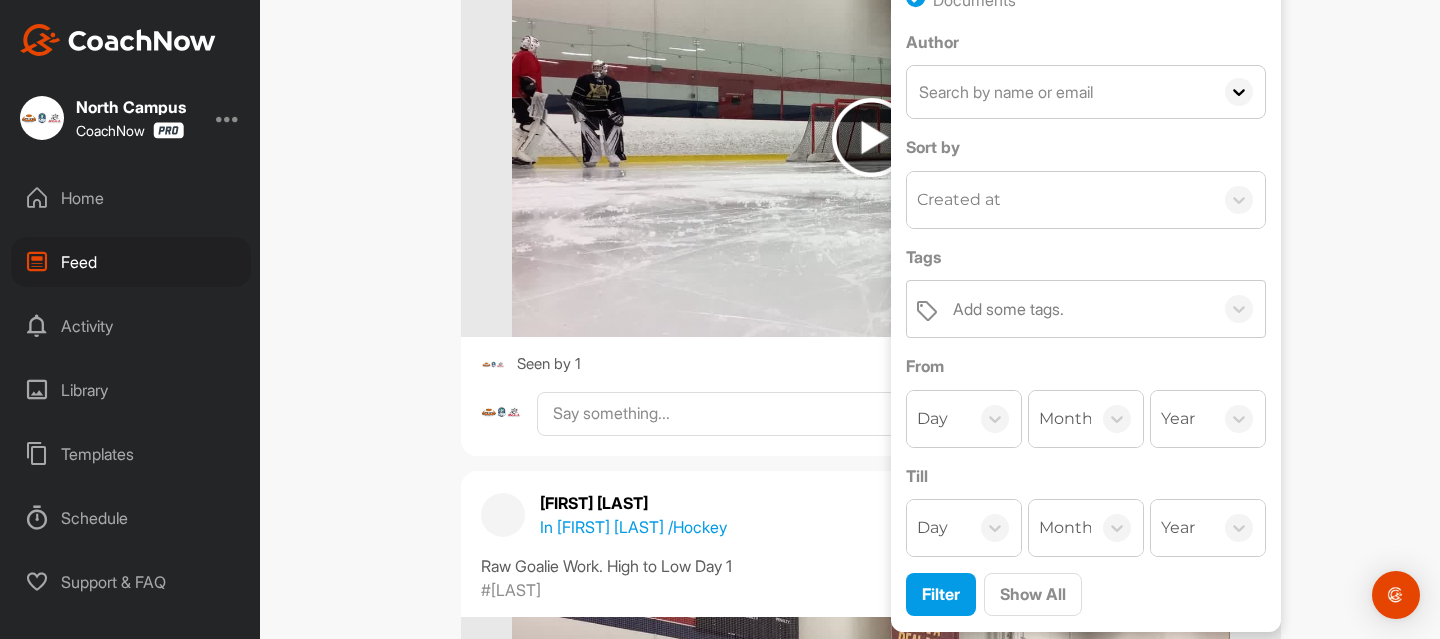 scroll, scrollTop: 603, scrollLeft: 0, axis: vertical 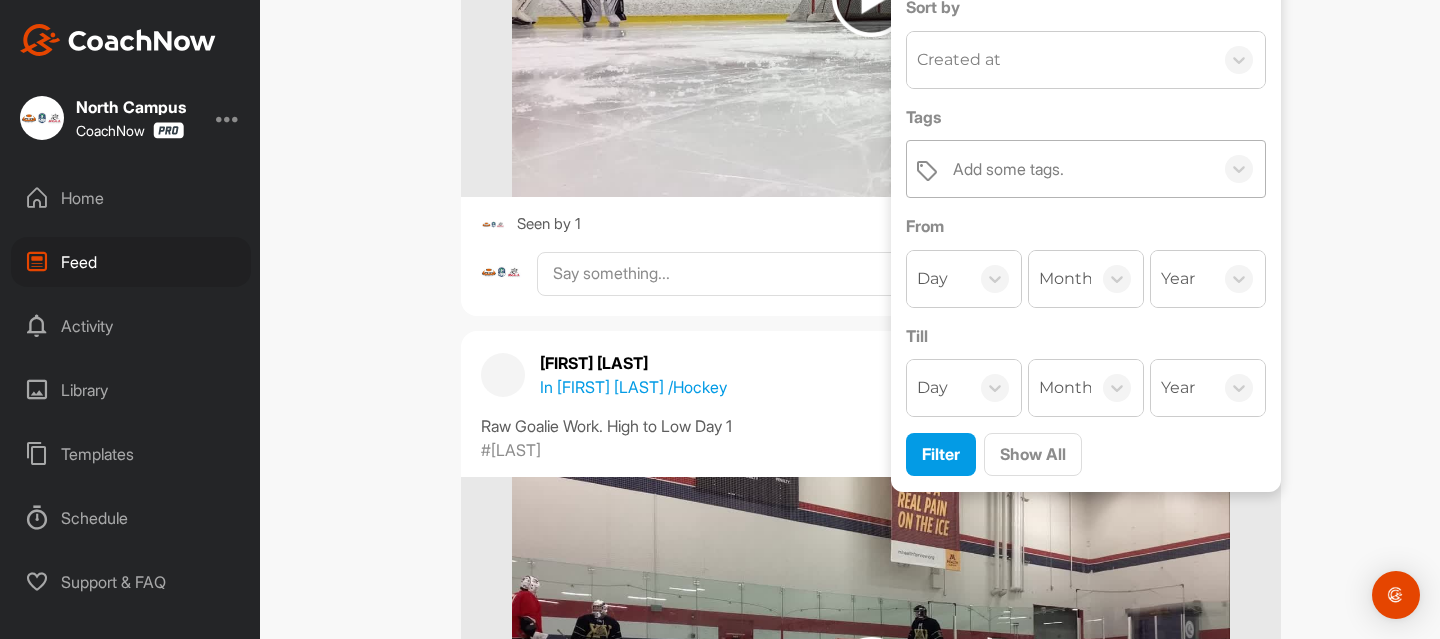 click on "Add some tags." at bounding box center [1008, 169] 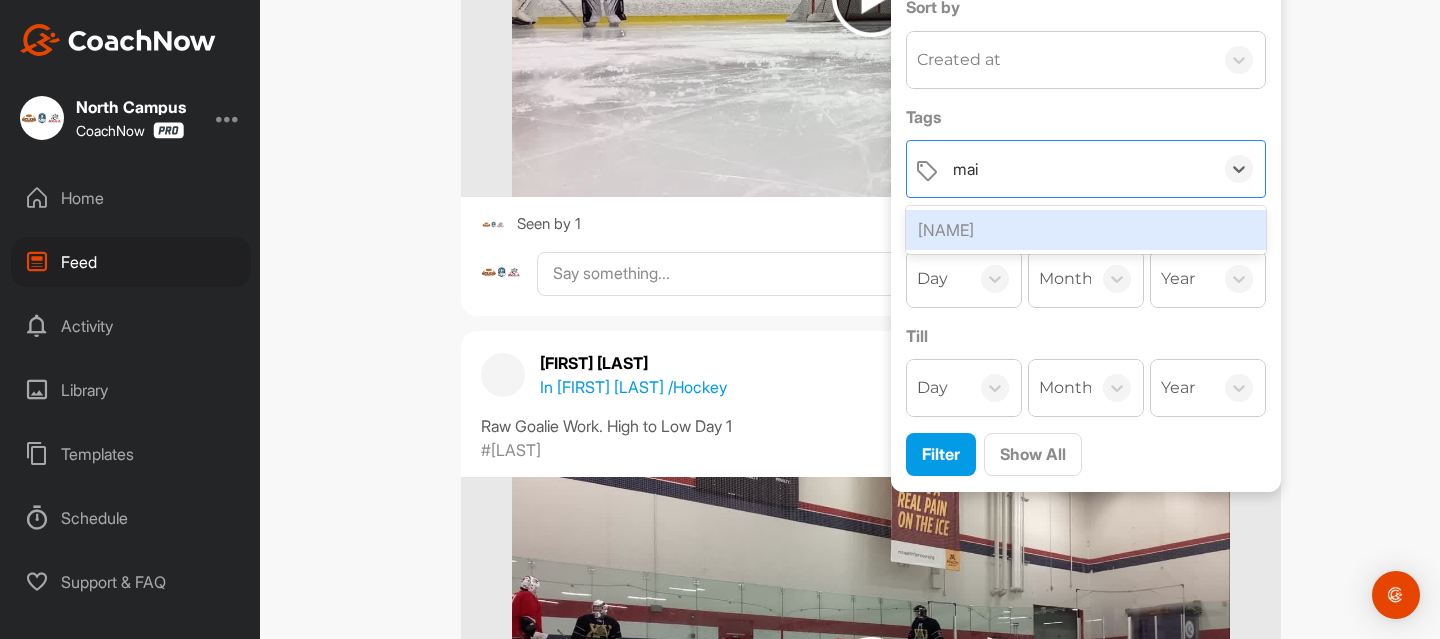 type on "main" 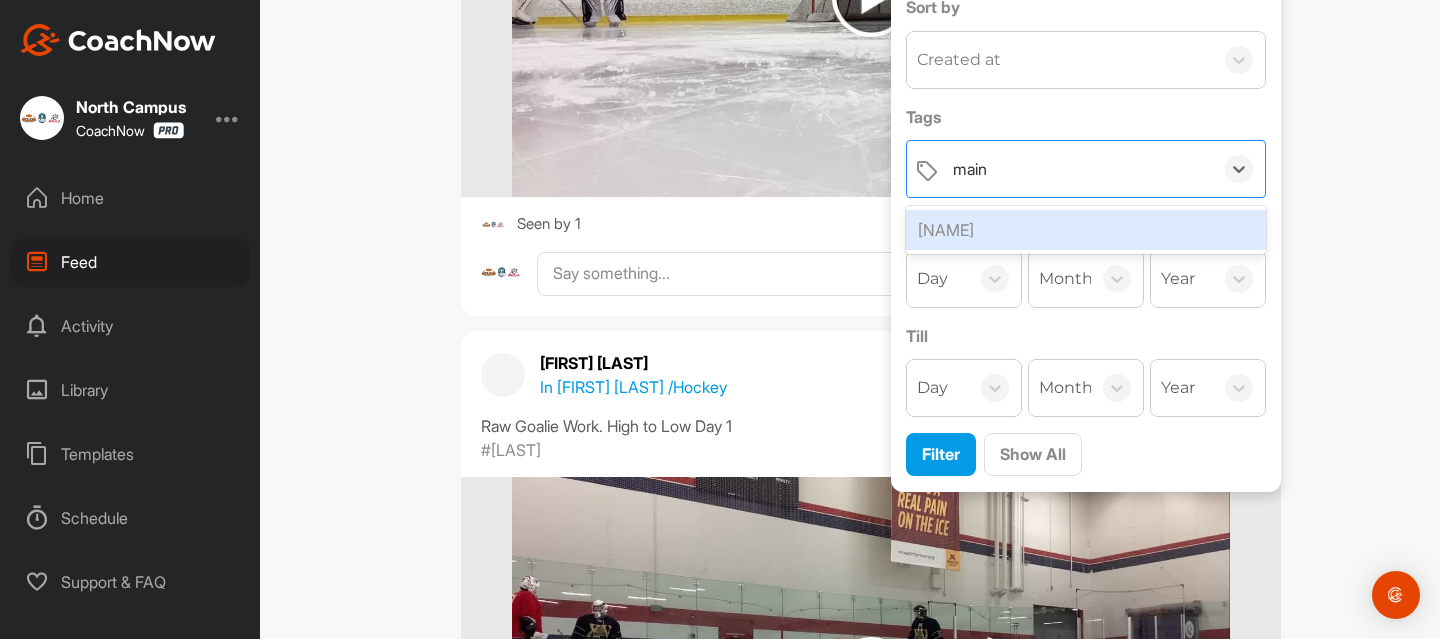 click on "[NAME]" at bounding box center (1086, 230) 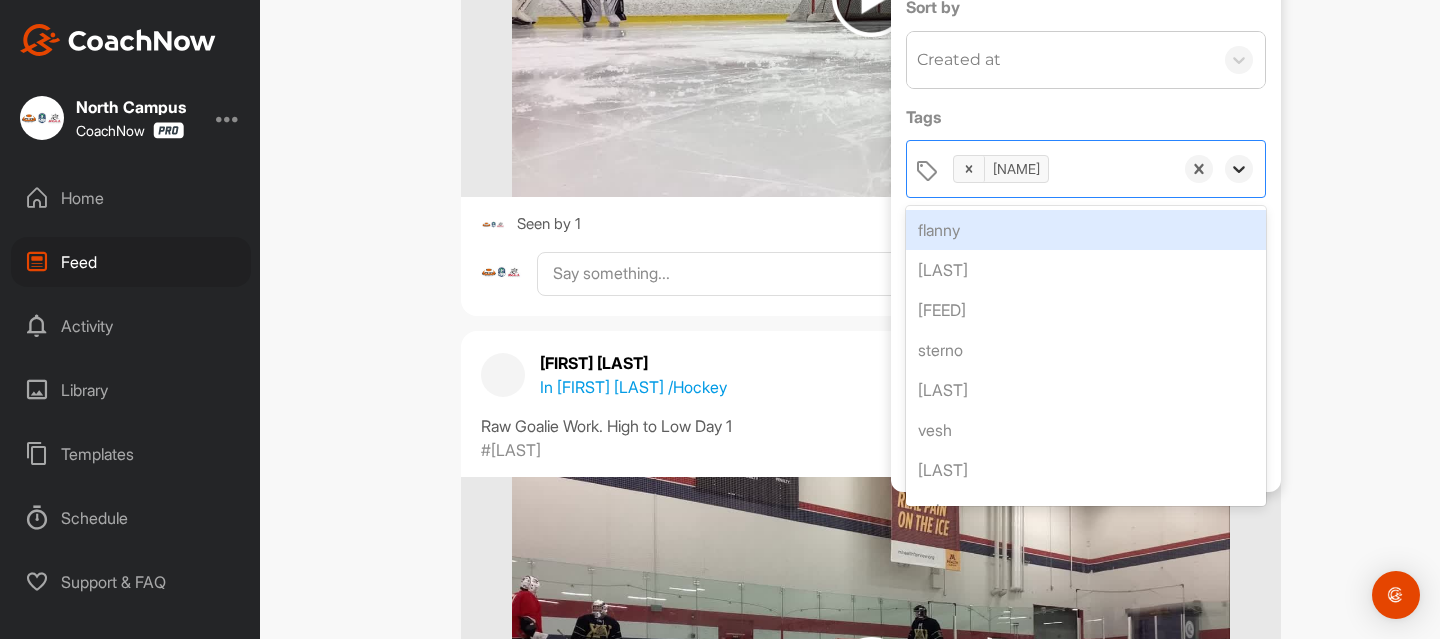 click 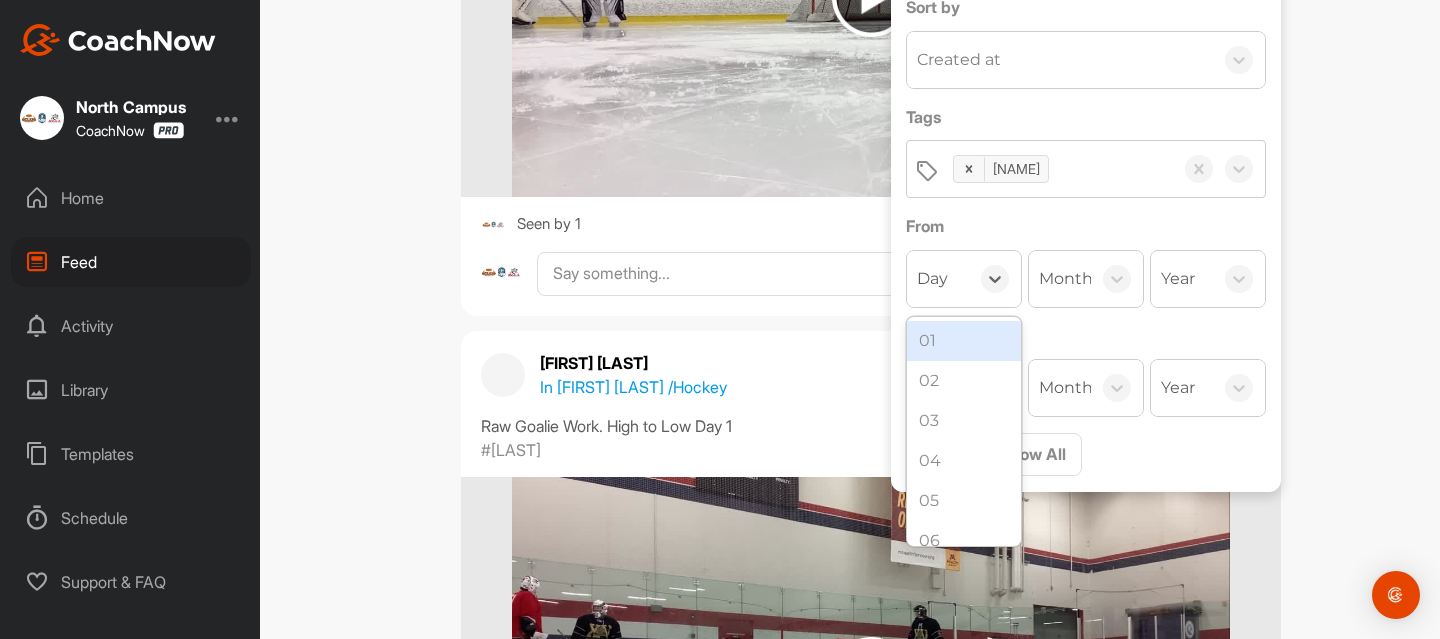 click on "Day" at bounding box center (964, 279) 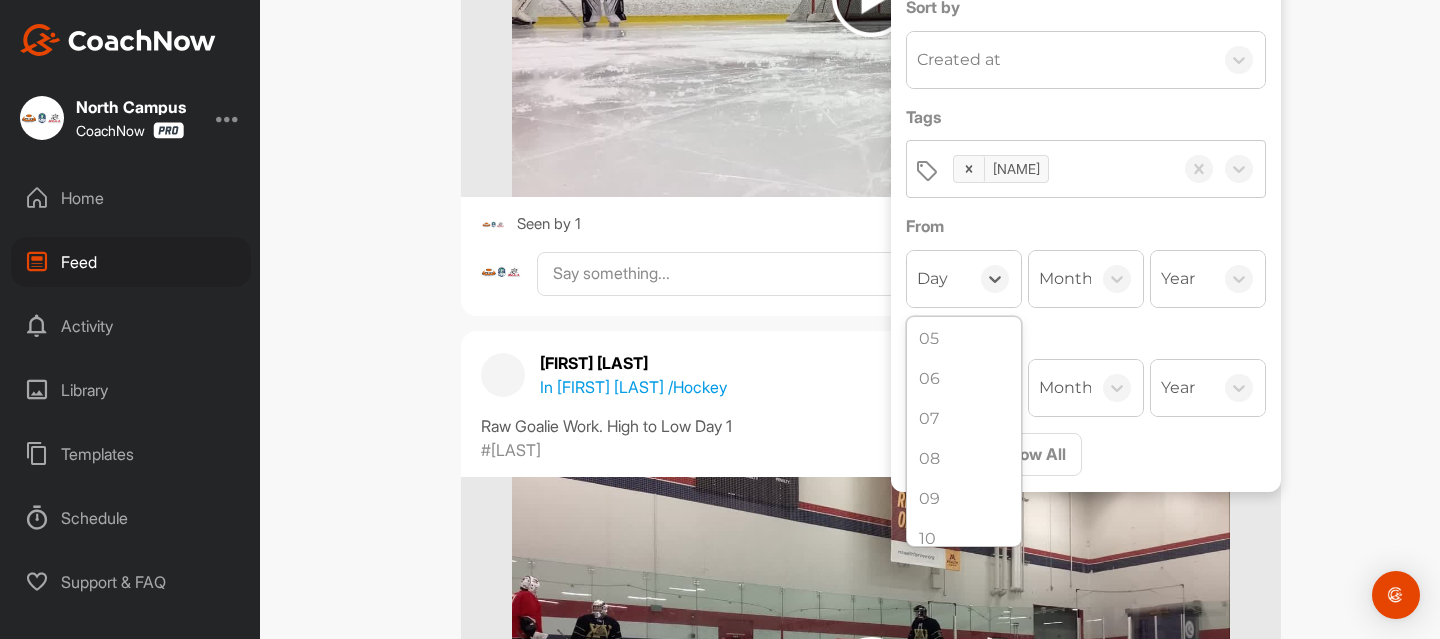 scroll, scrollTop: 0, scrollLeft: 0, axis: both 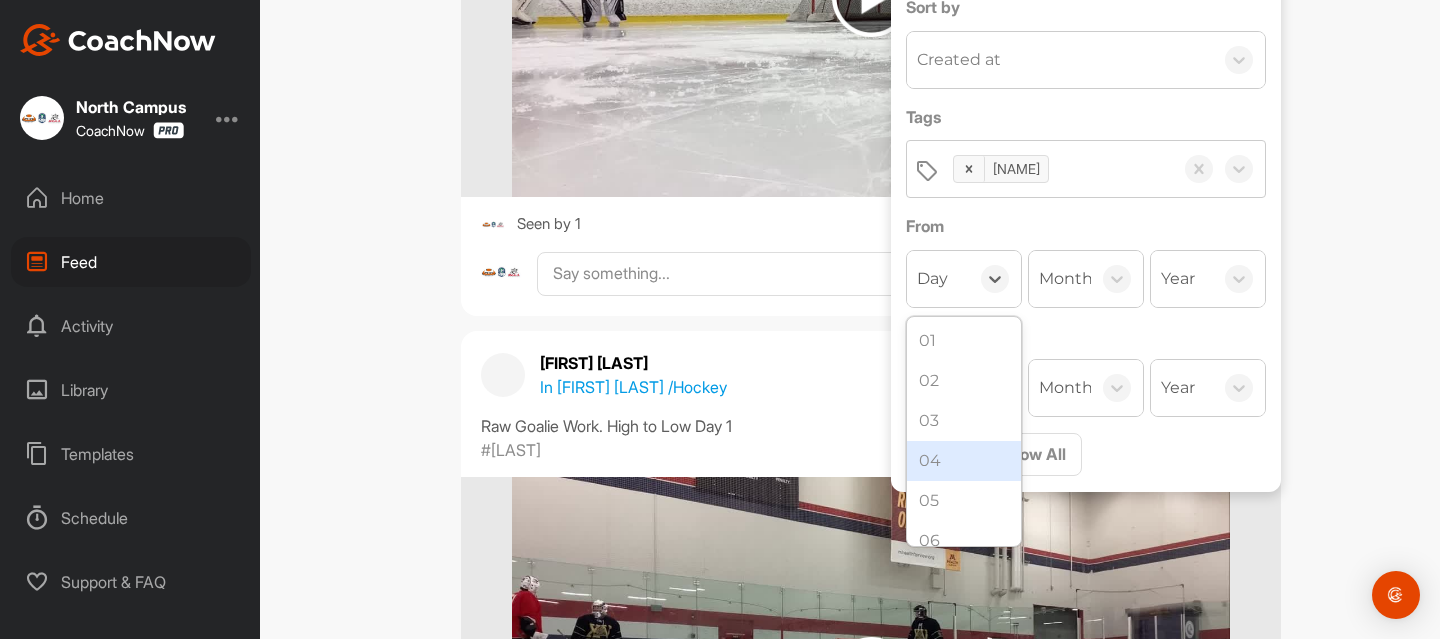 click on "04" at bounding box center [964, 461] 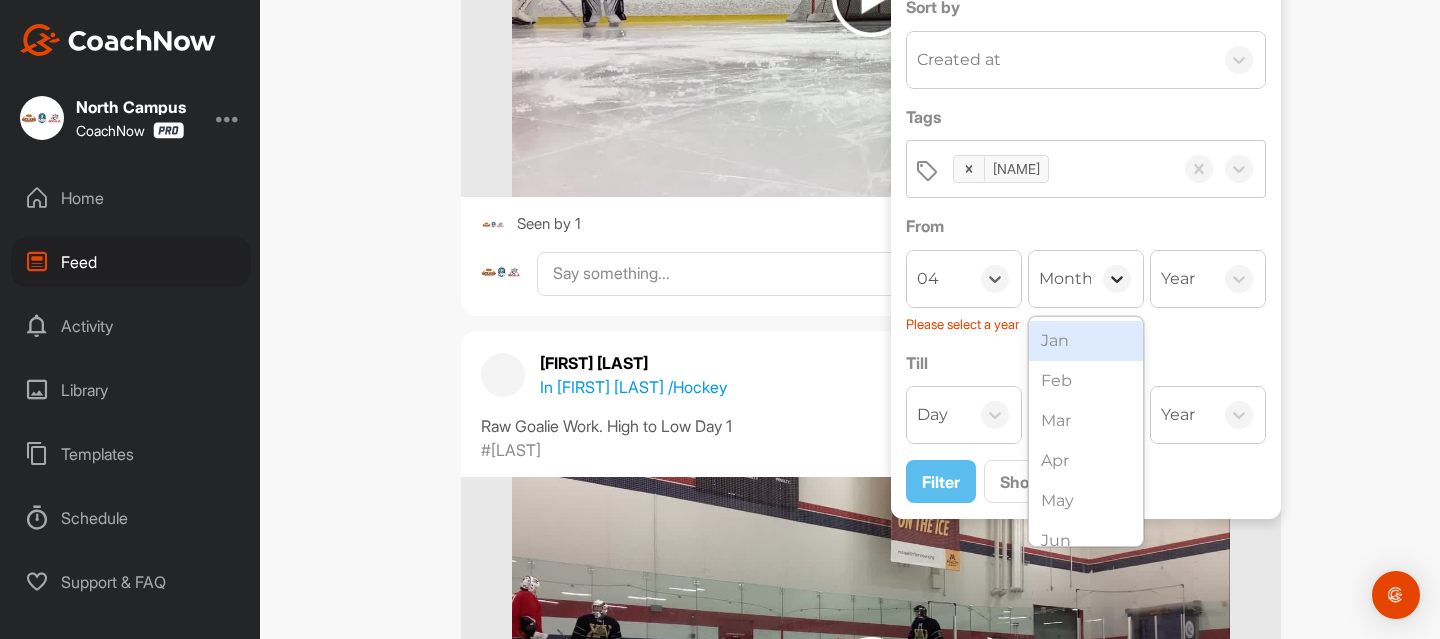 click 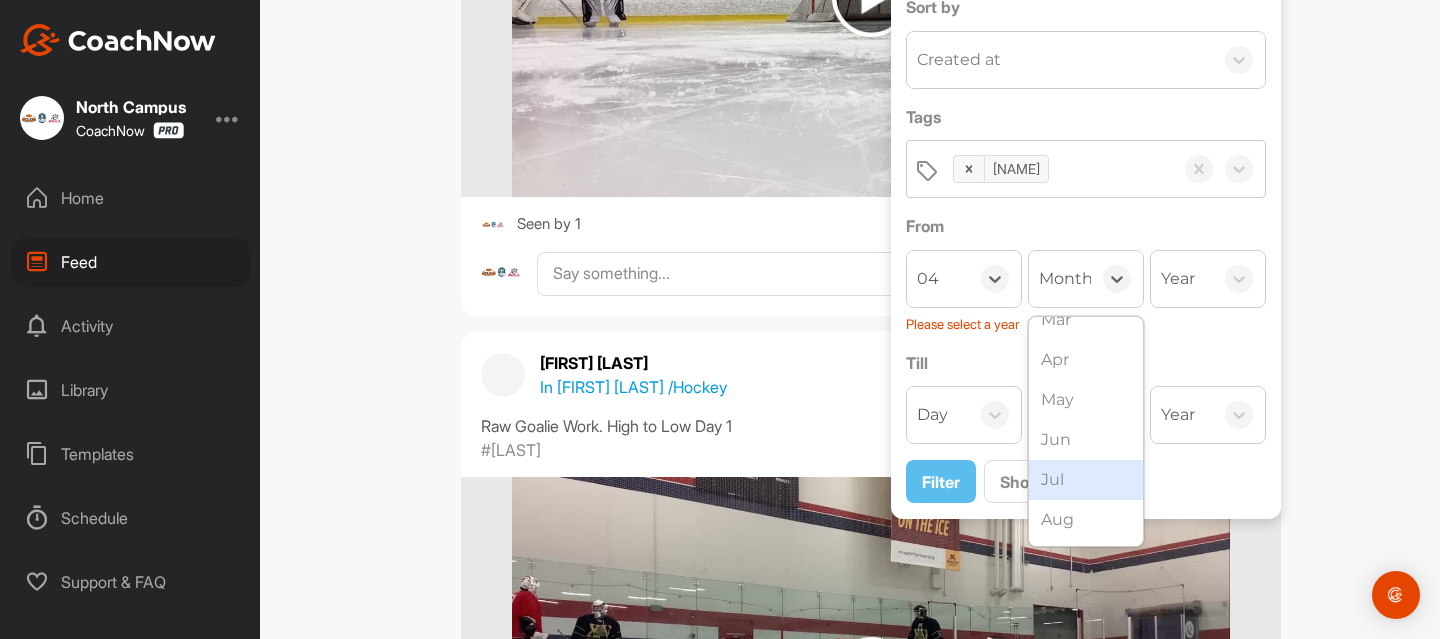 scroll, scrollTop: 117, scrollLeft: 0, axis: vertical 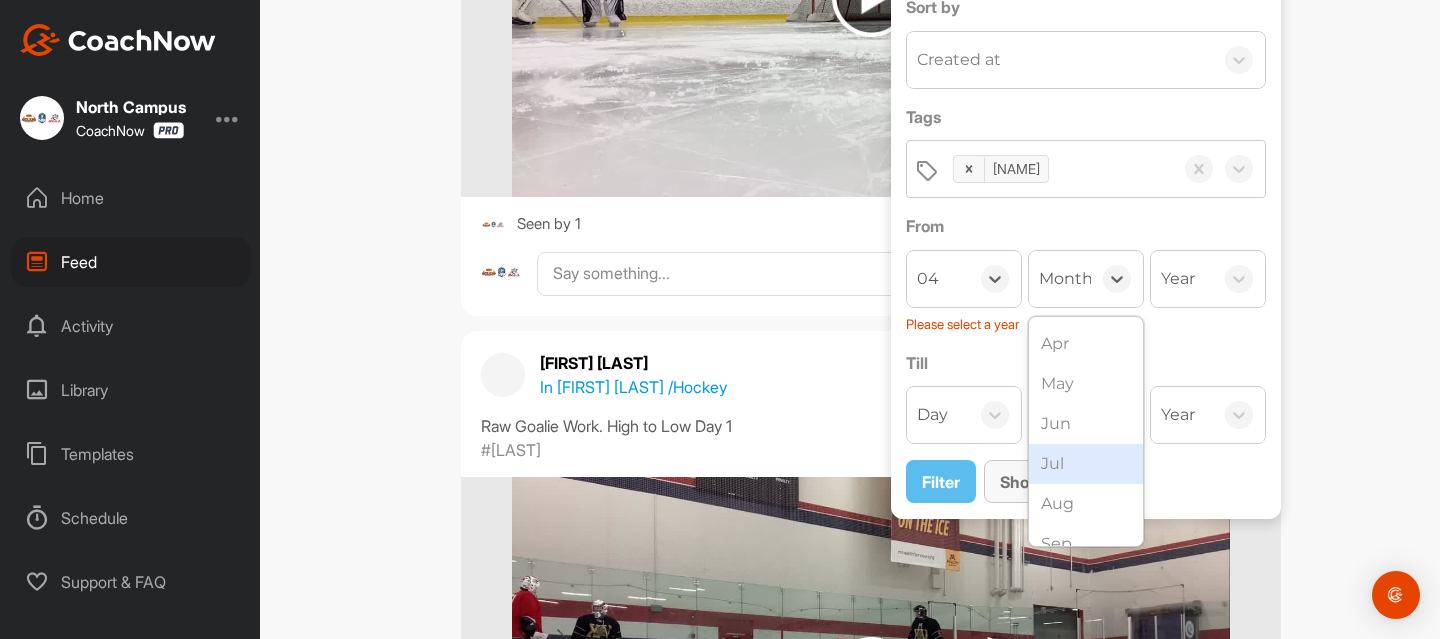 click on "Aug" at bounding box center [1086, 504] 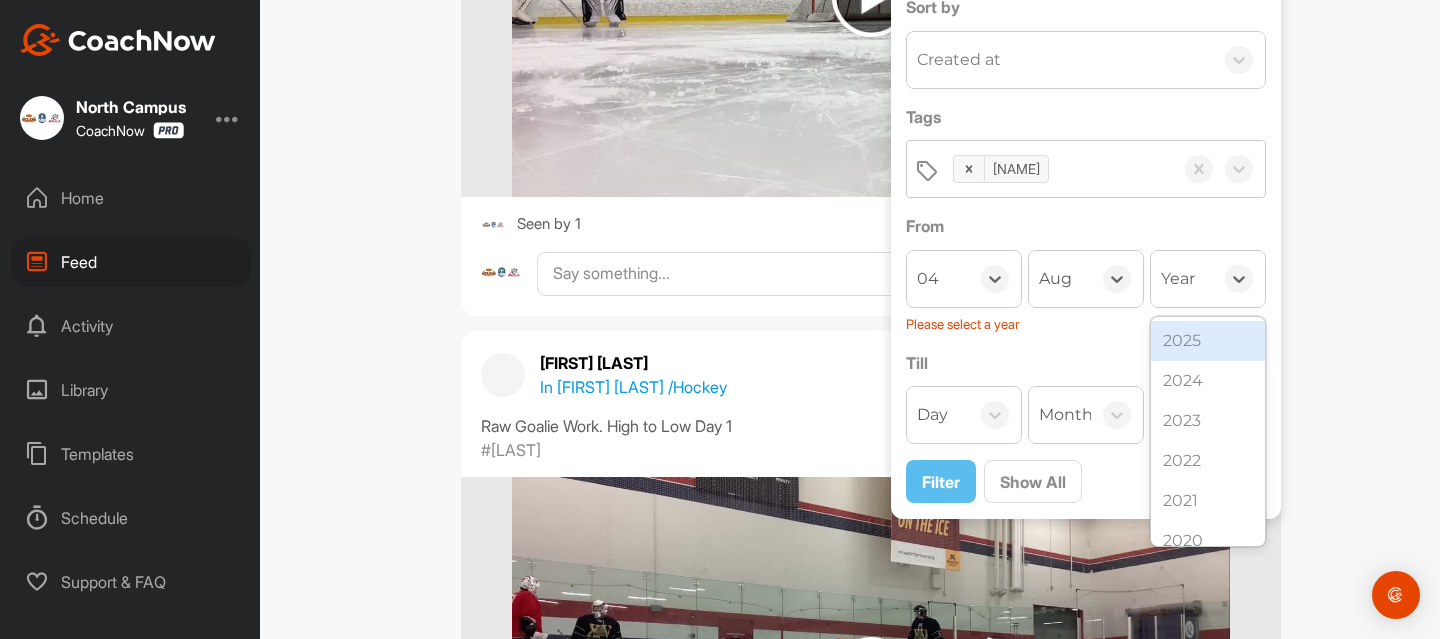 click on "Year" at bounding box center [1178, 279] 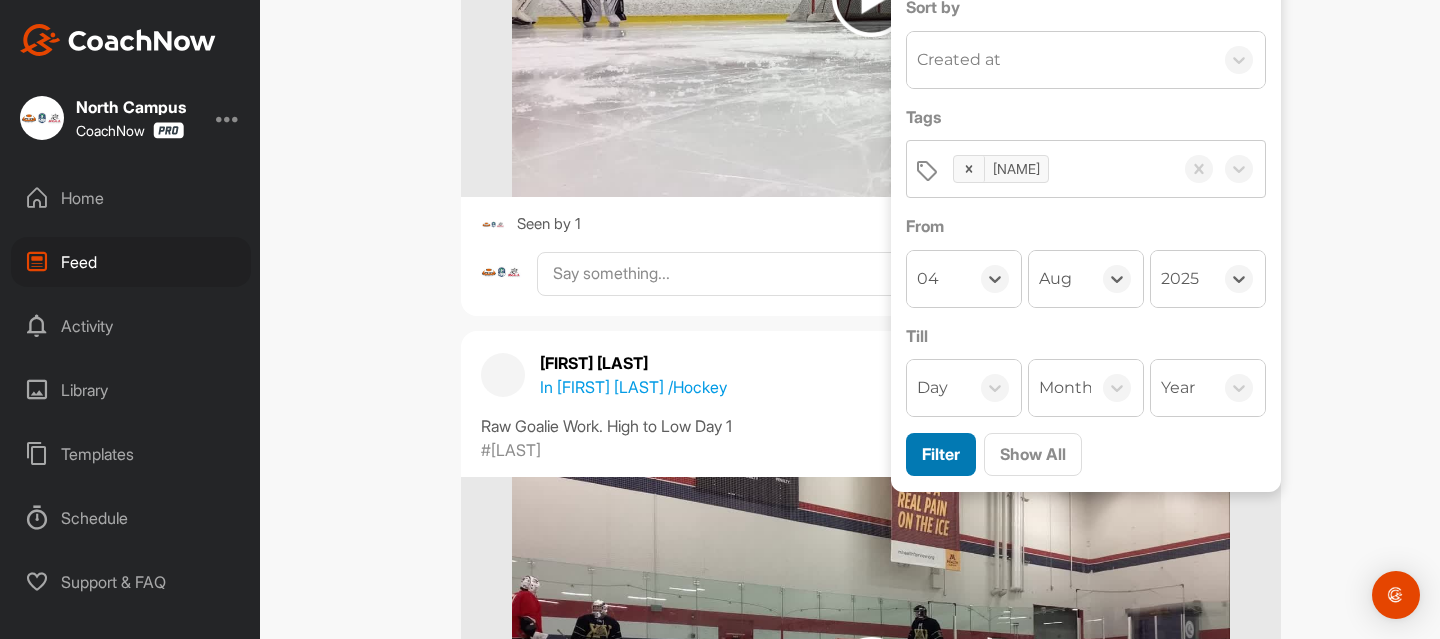 click on "Filter" at bounding box center [941, 454] 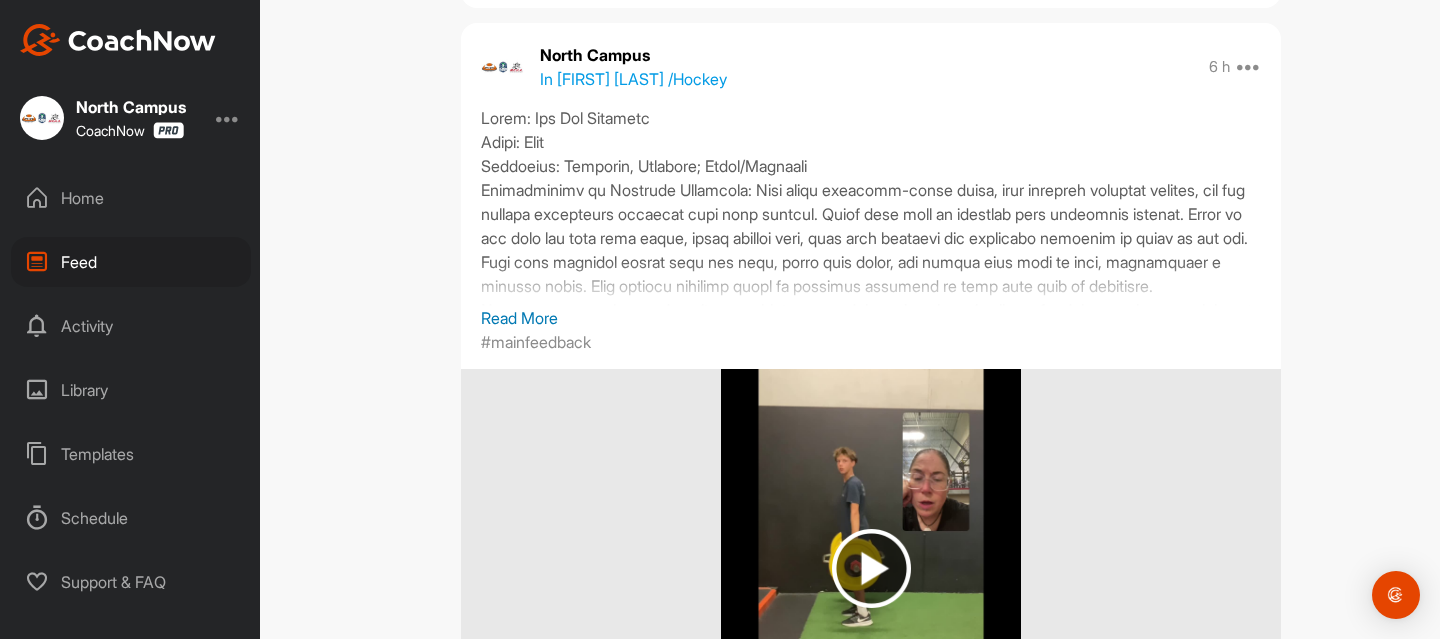 scroll, scrollTop: 0, scrollLeft: 0, axis: both 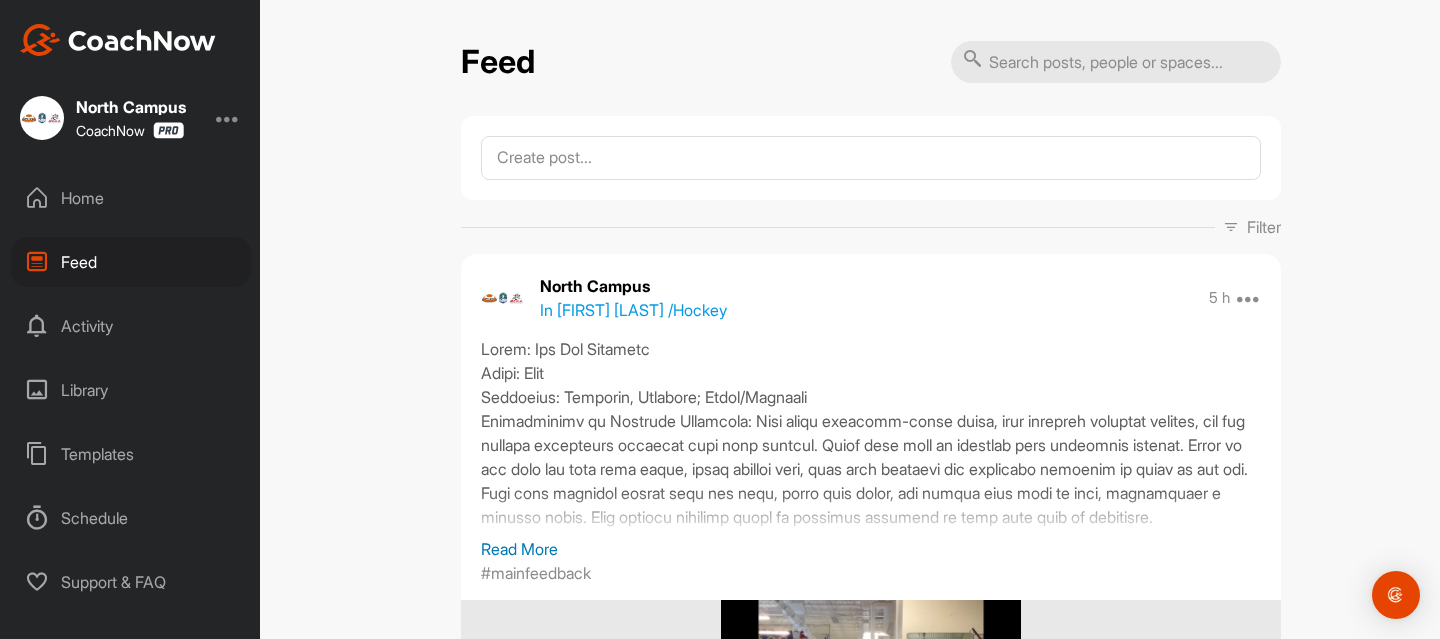 click on "Filter" at bounding box center (1264, 227) 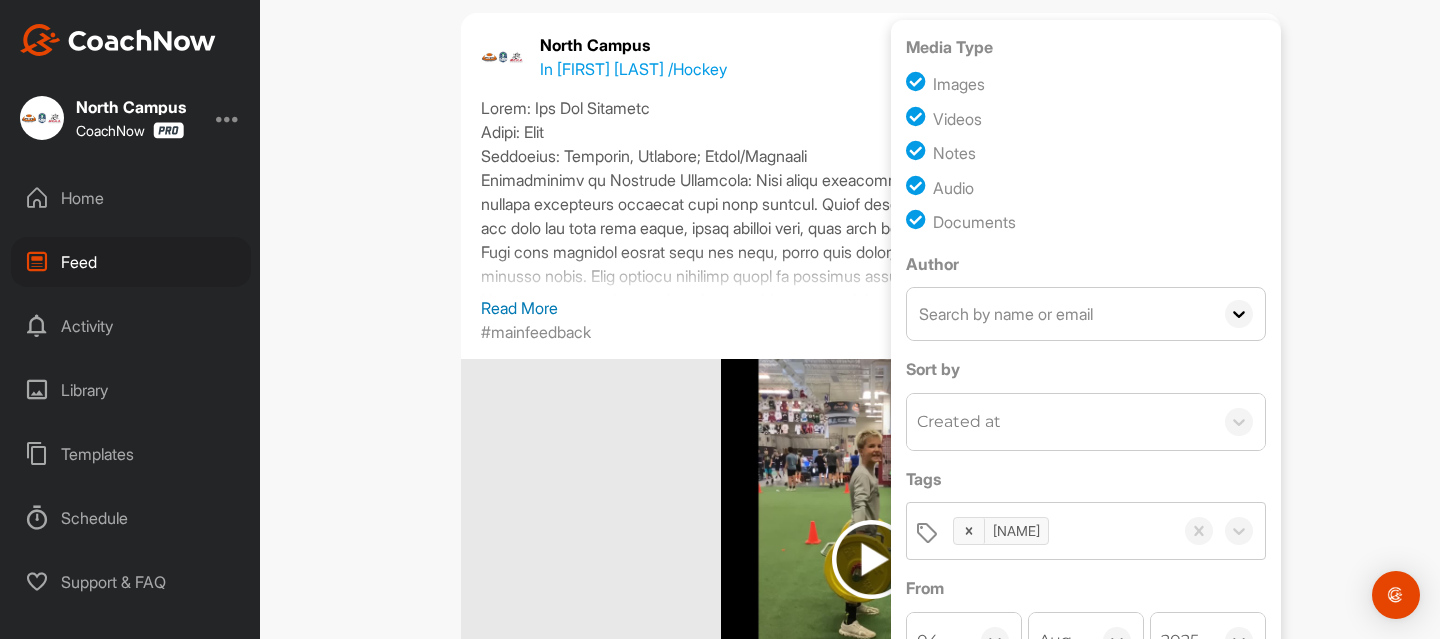scroll, scrollTop: 733, scrollLeft: 0, axis: vertical 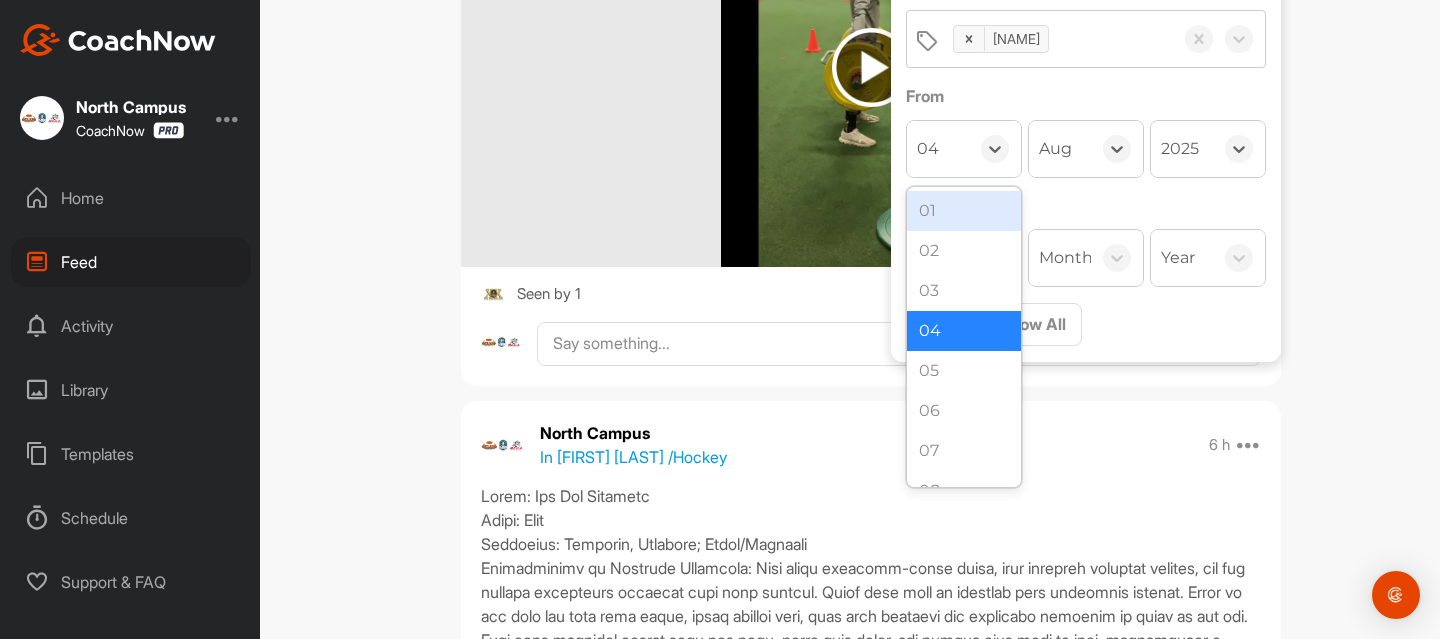 click at bounding box center (995, 149) 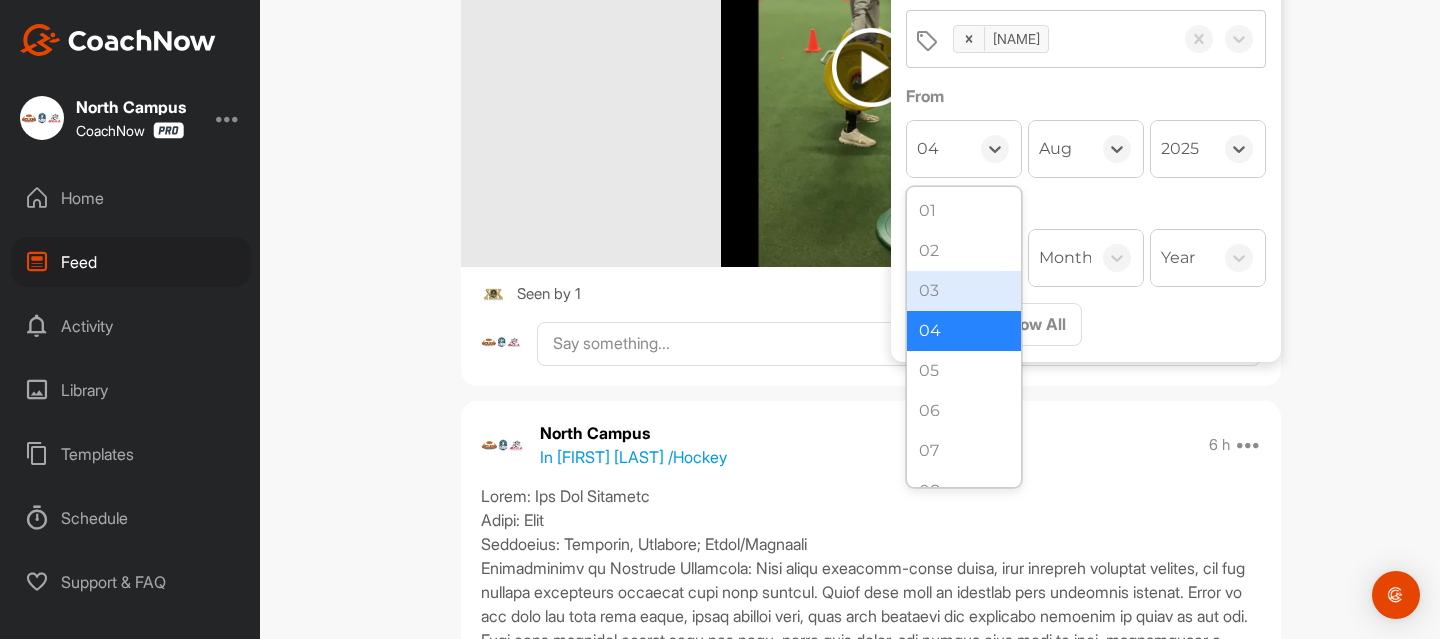 click on "03" at bounding box center (964, 291) 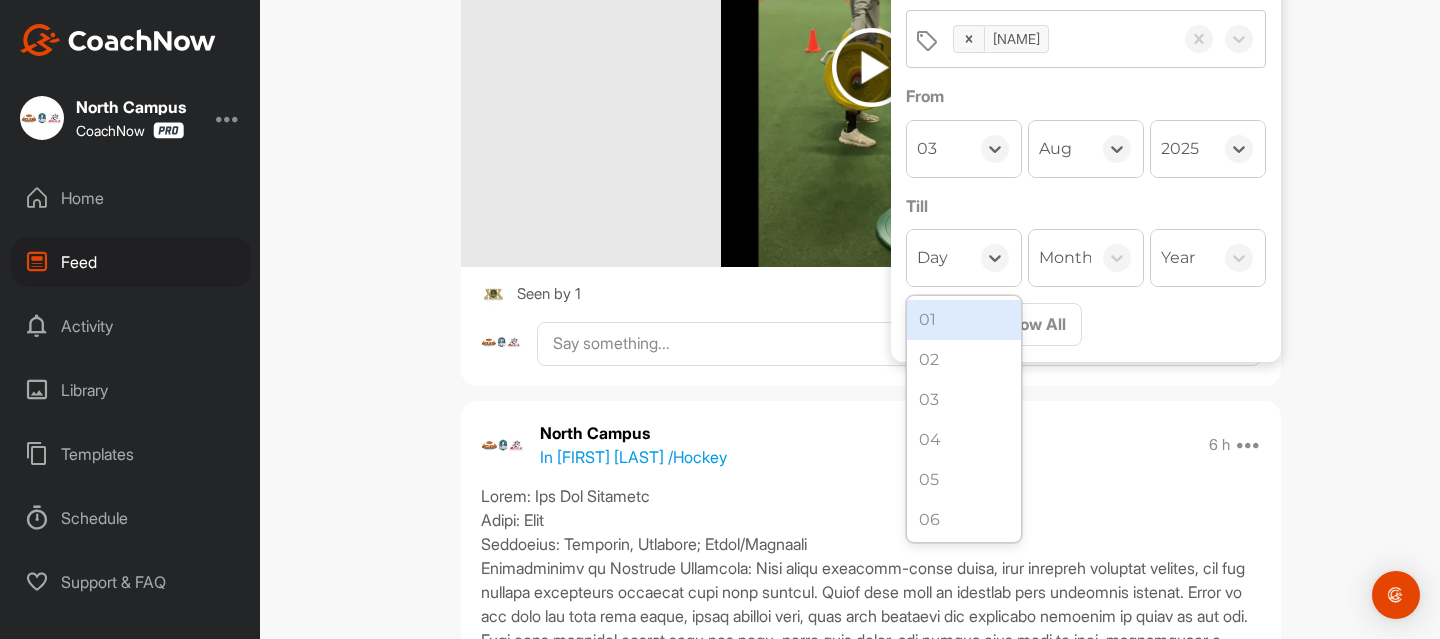 click at bounding box center (995, 258) 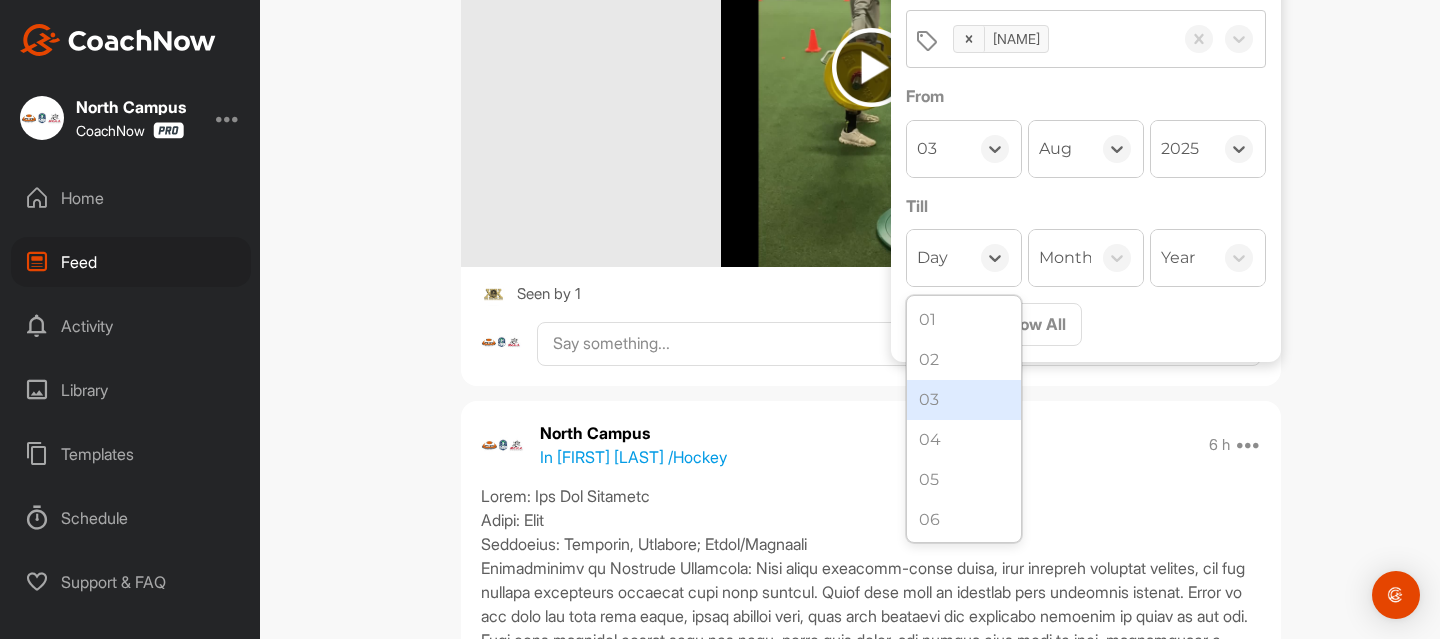 click on "03" at bounding box center (964, 400) 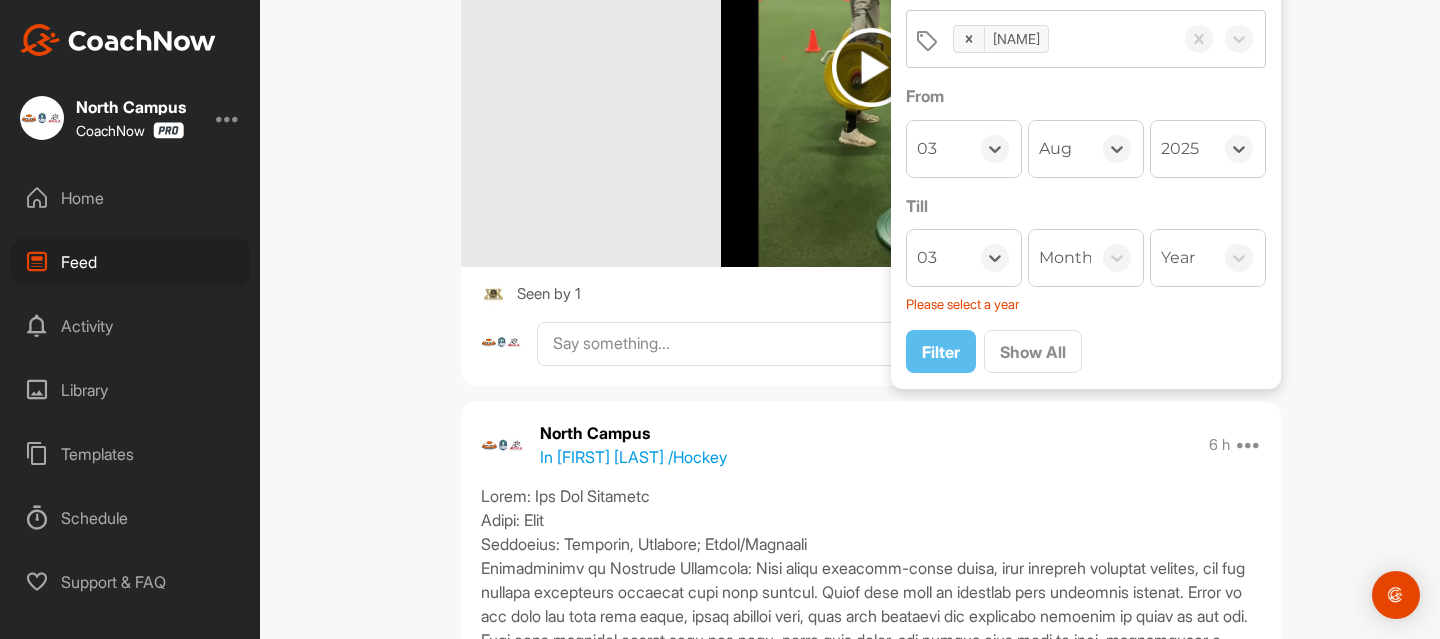 click on "Month" at bounding box center [1086, 258] 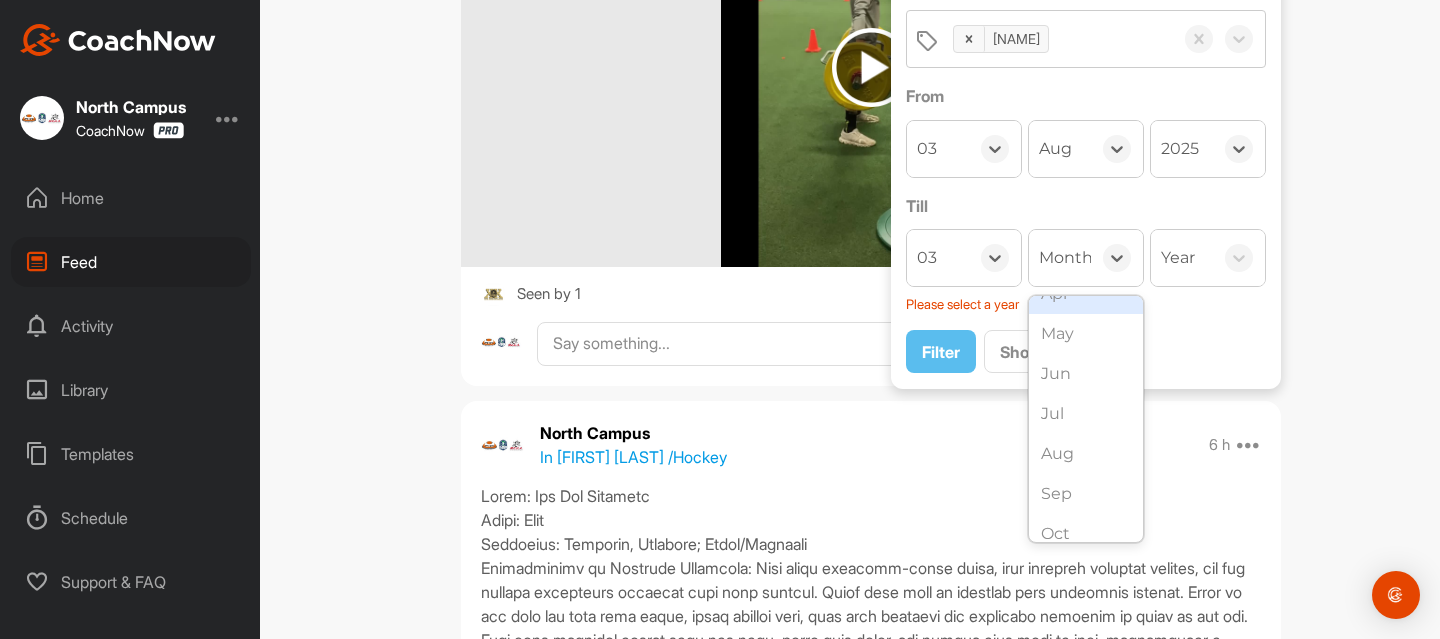 scroll, scrollTop: 157, scrollLeft: 0, axis: vertical 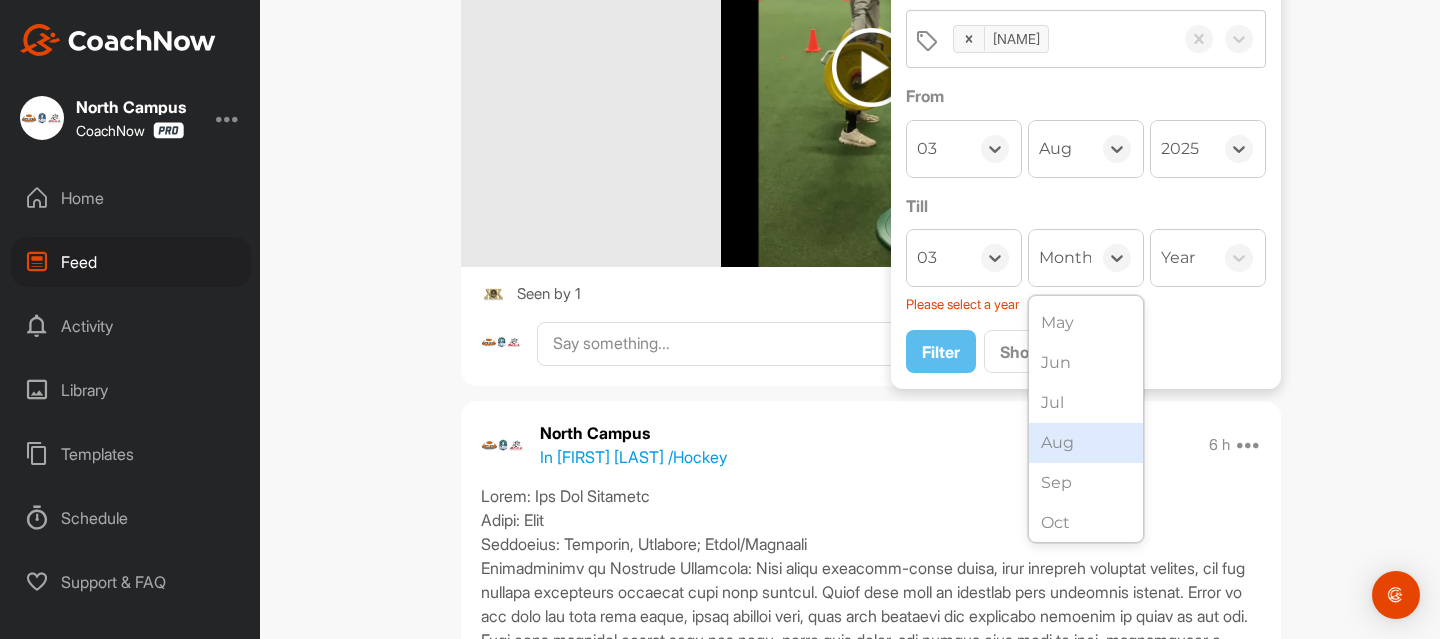 click on "Aug" at bounding box center [1086, 443] 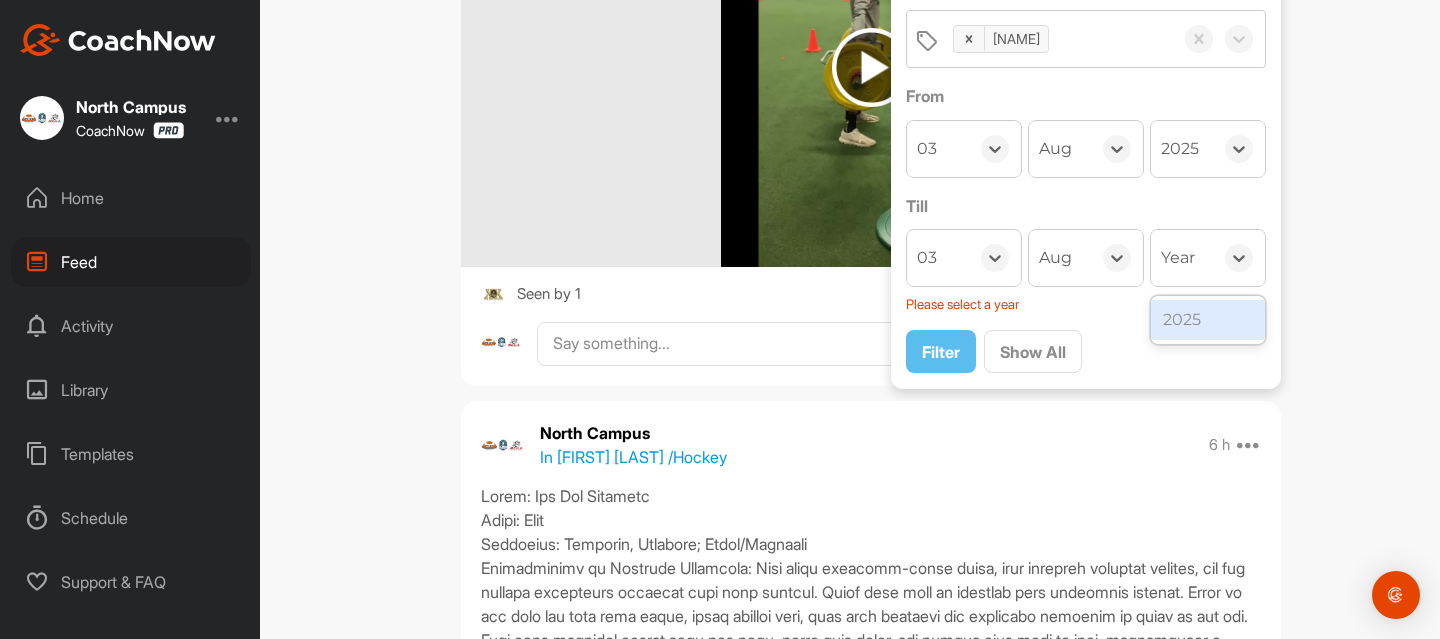 click on "Year" at bounding box center (1182, 258) 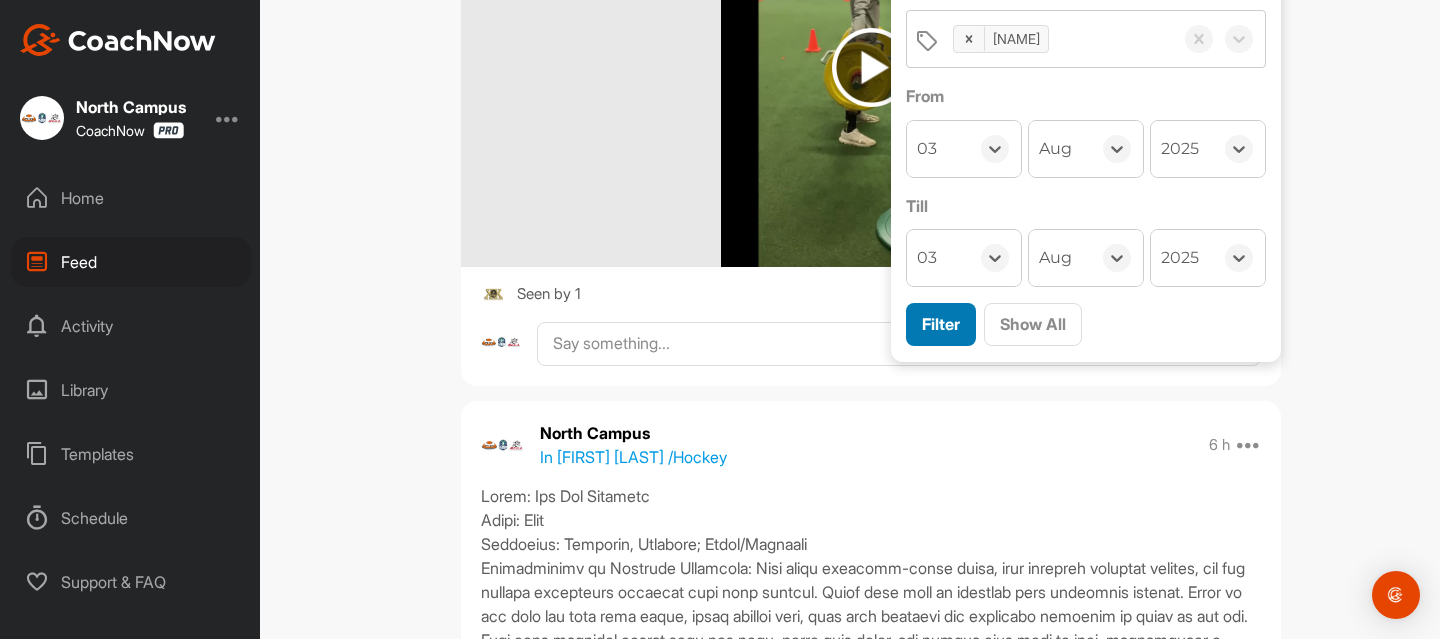 click on "Filter" at bounding box center (941, 324) 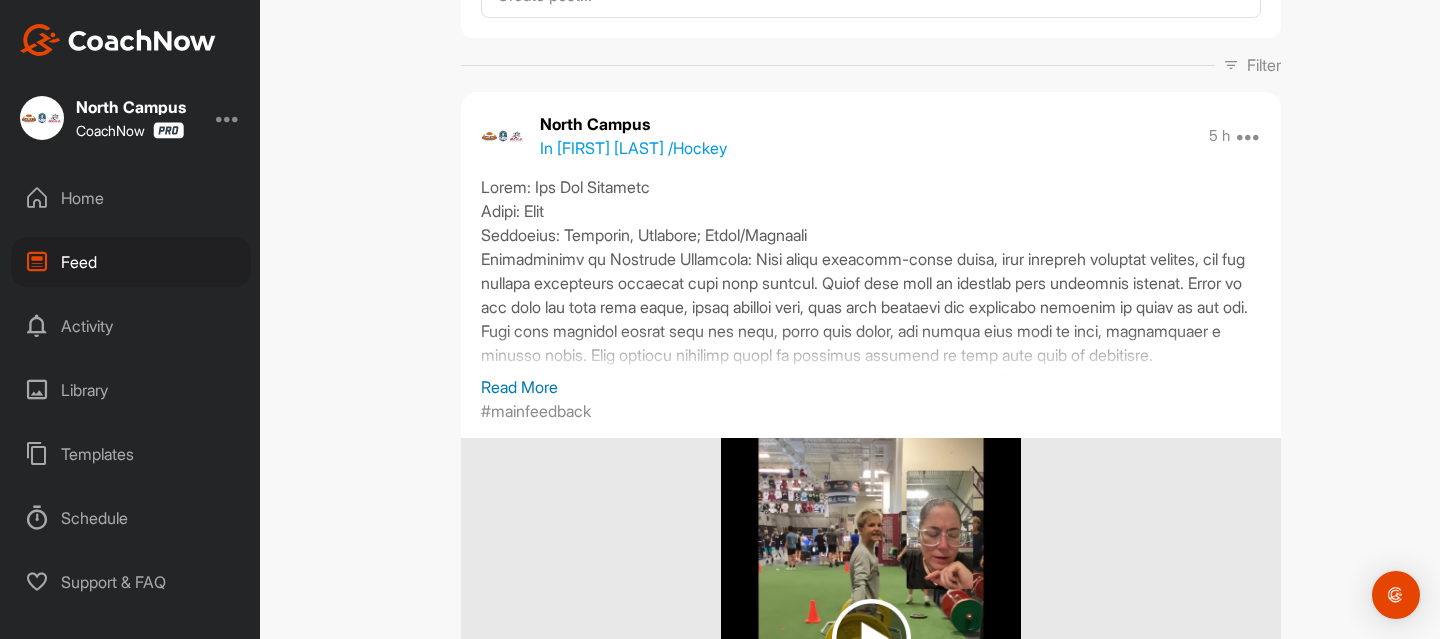 scroll, scrollTop: 0, scrollLeft: 0, axis: both 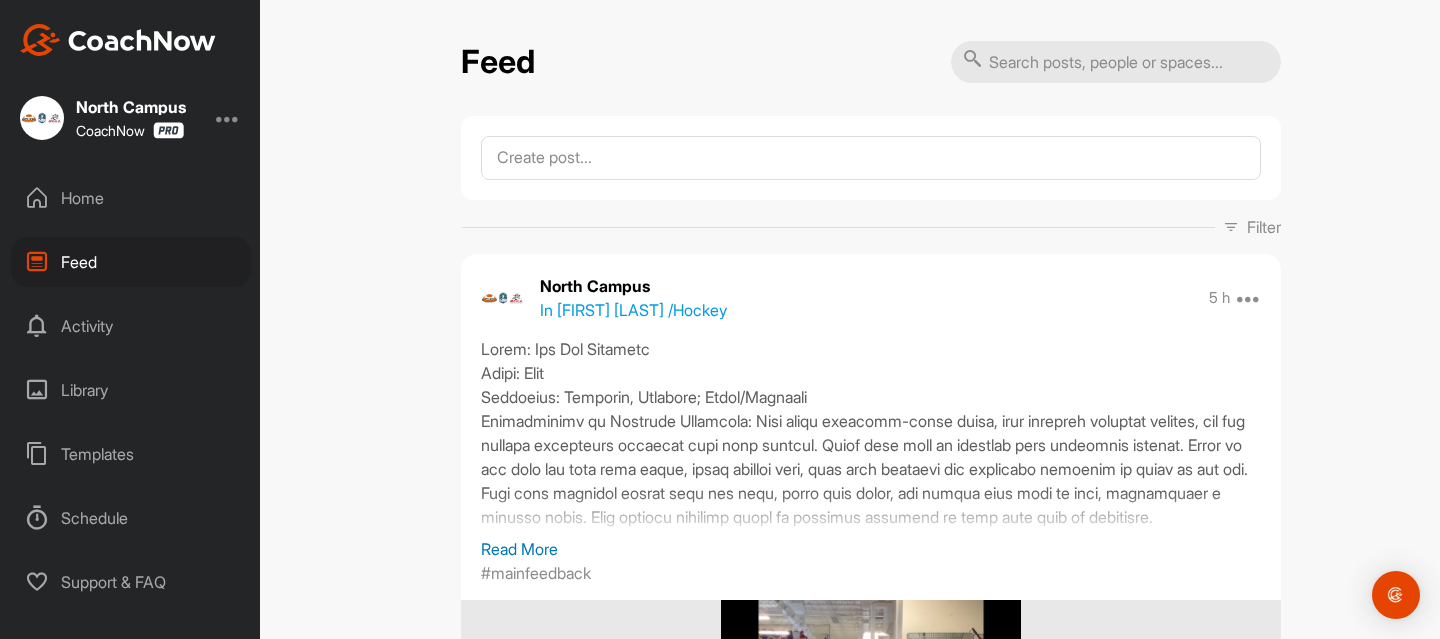 click on "Home" at bounding box center [131, 198] 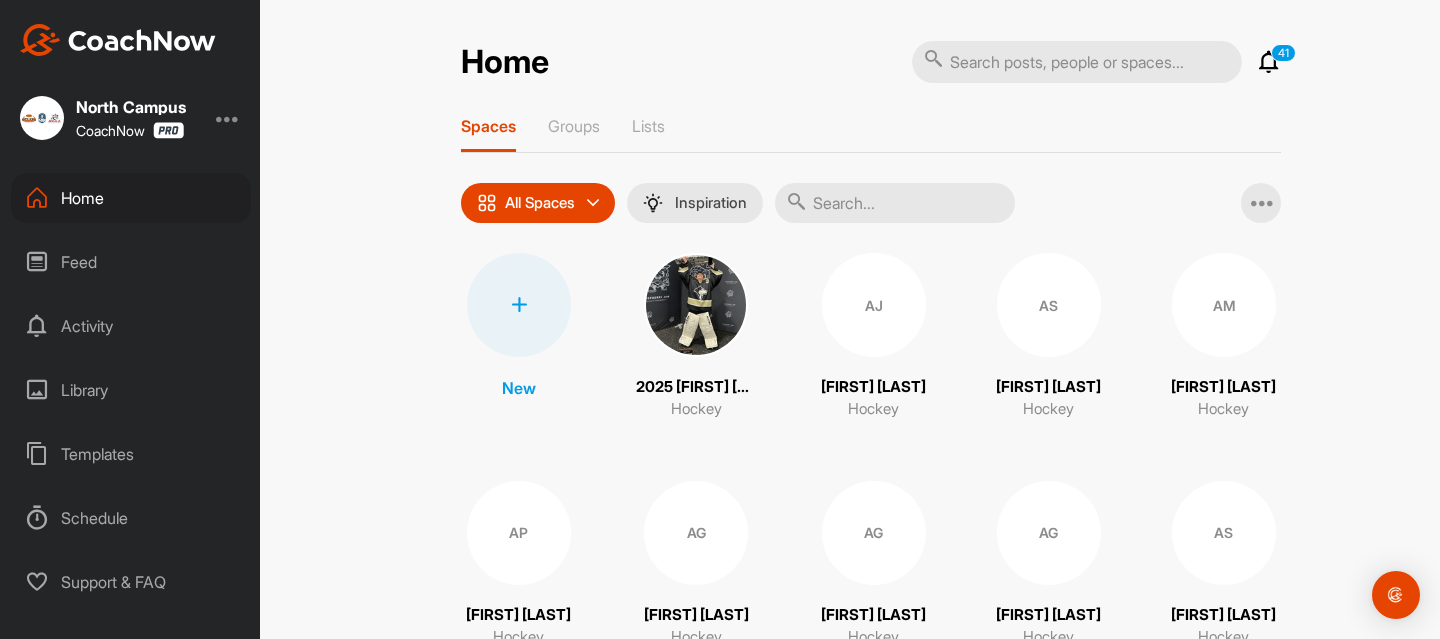 click on "Feed" at bounding box center [131, 262] 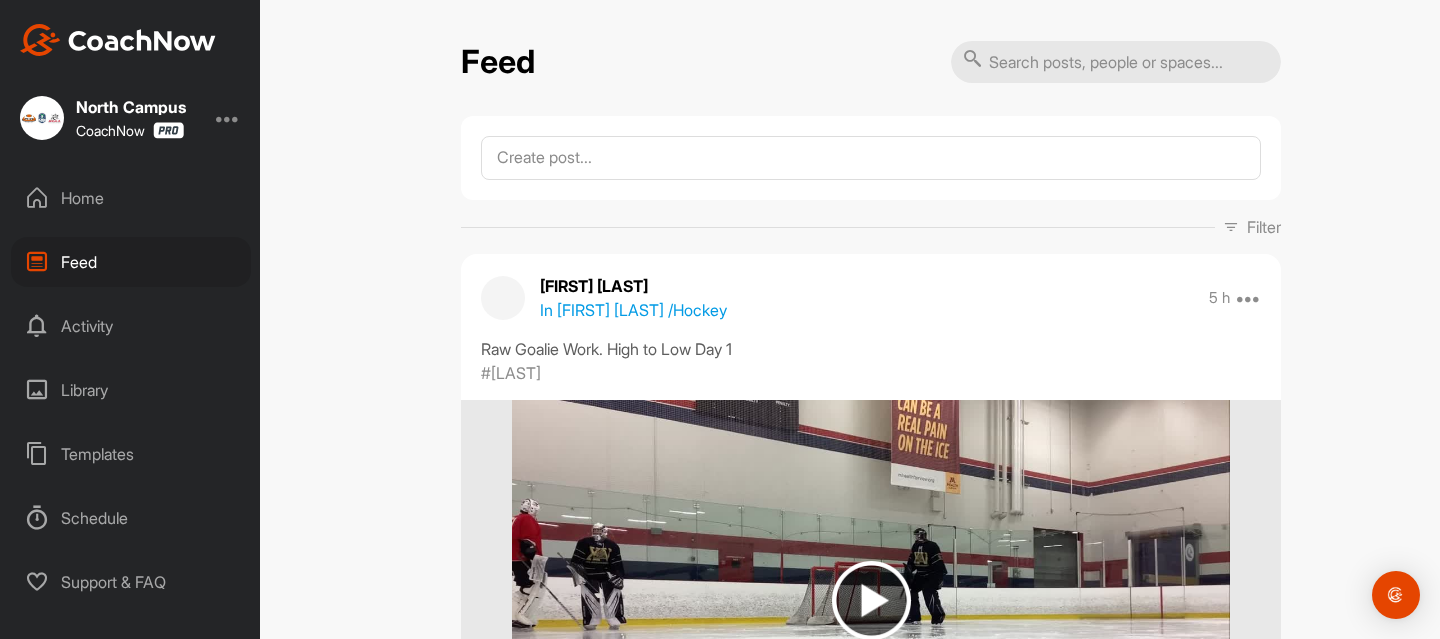 click on "Filter" at bounding box center (1264, 227) 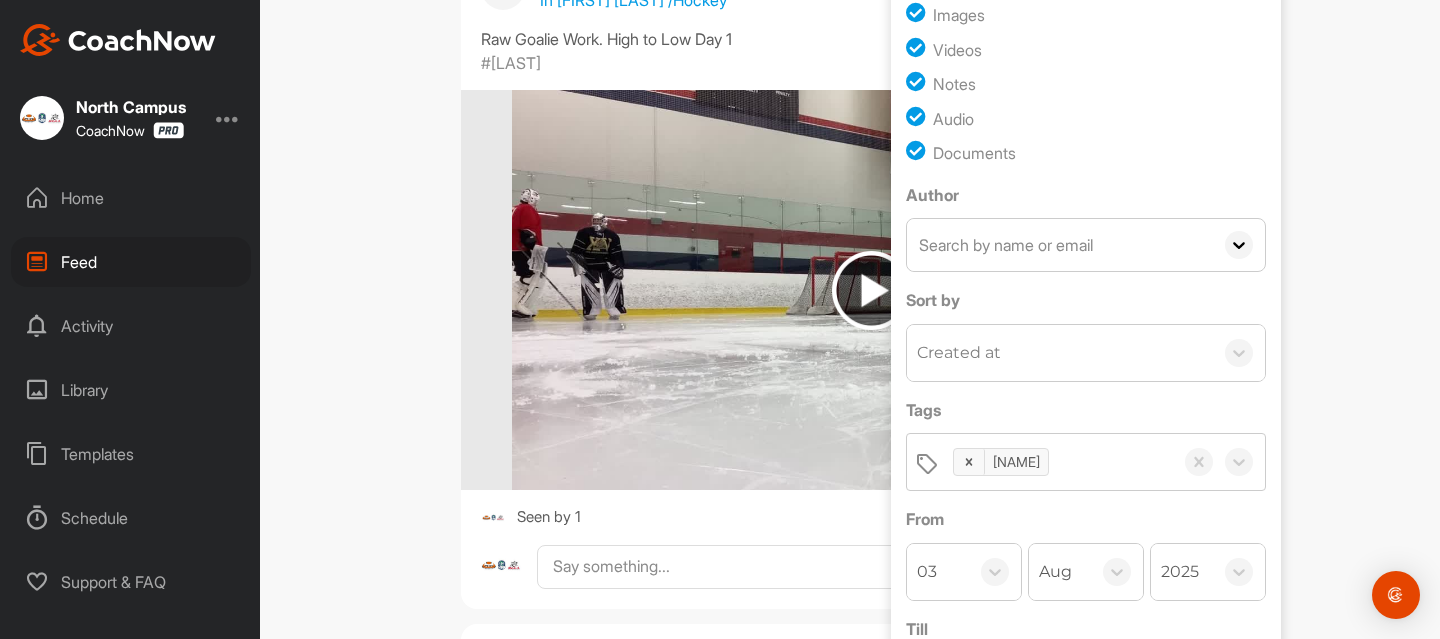 scroll, scrollTop: 565, scrollLeft: 0, axis: vertical 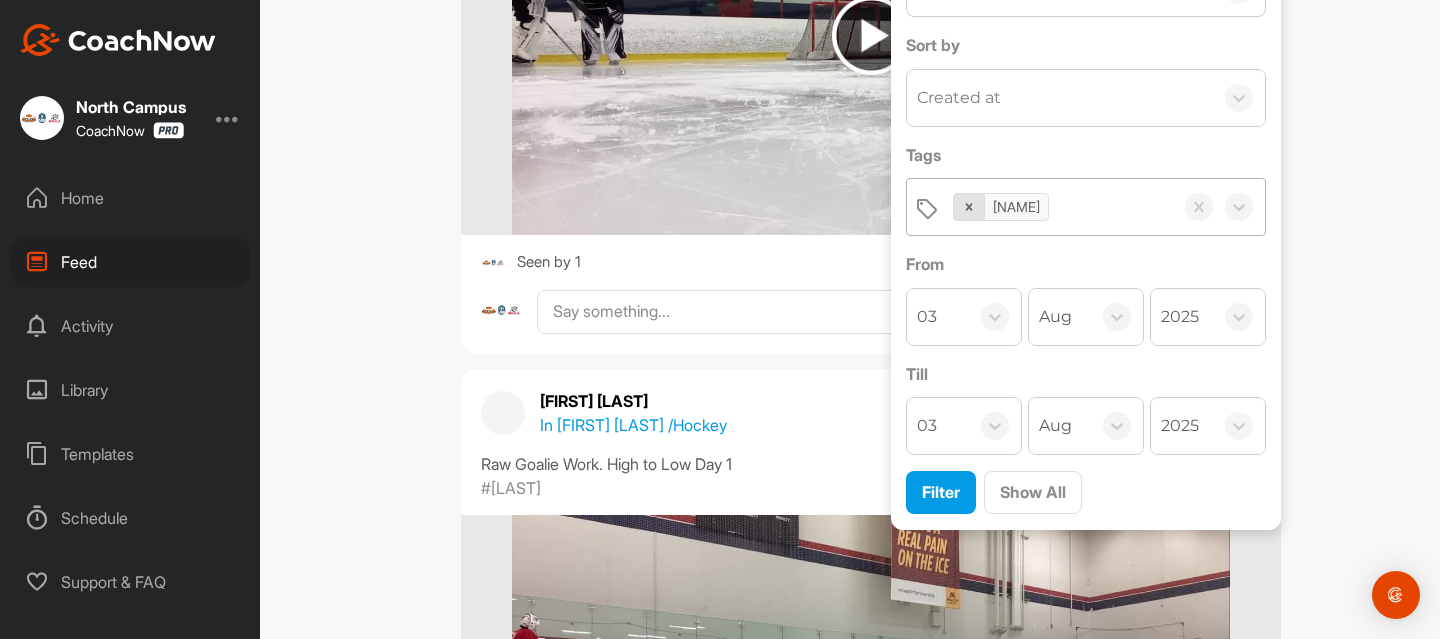 click 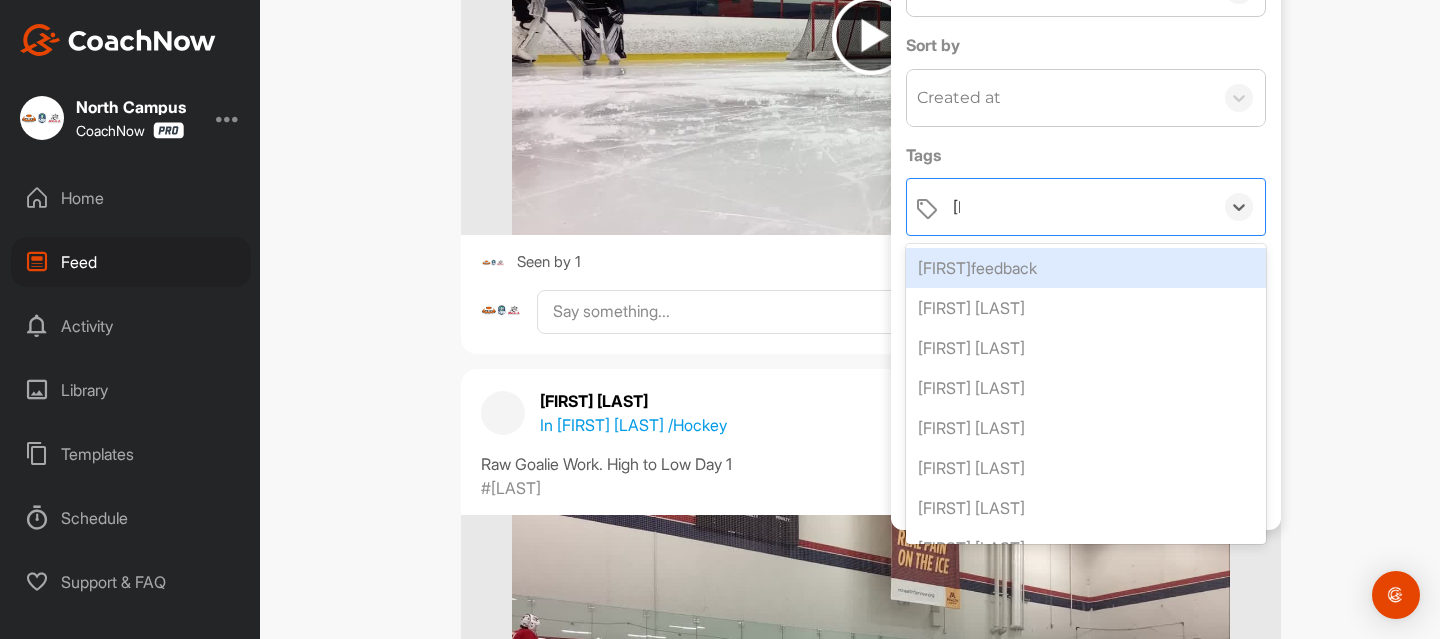 type on "[NAME]" 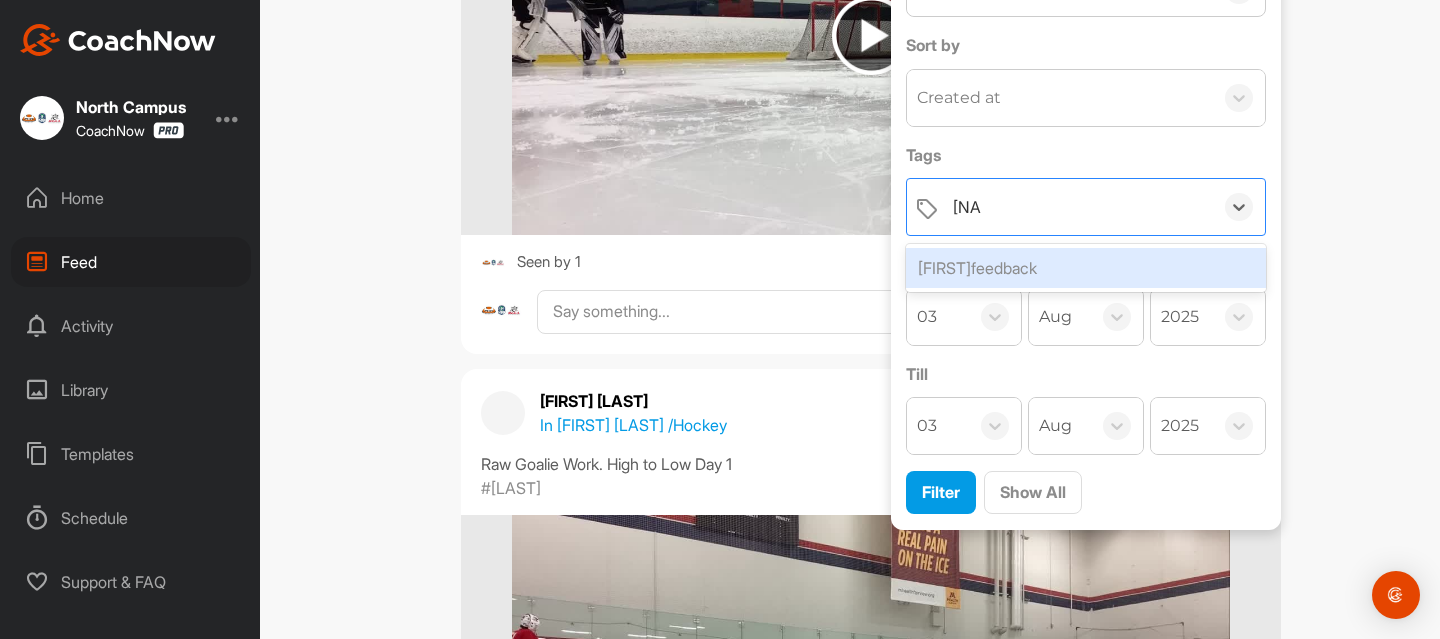 click on "[FIRST]feedback" at bounding box center (1086, 268) 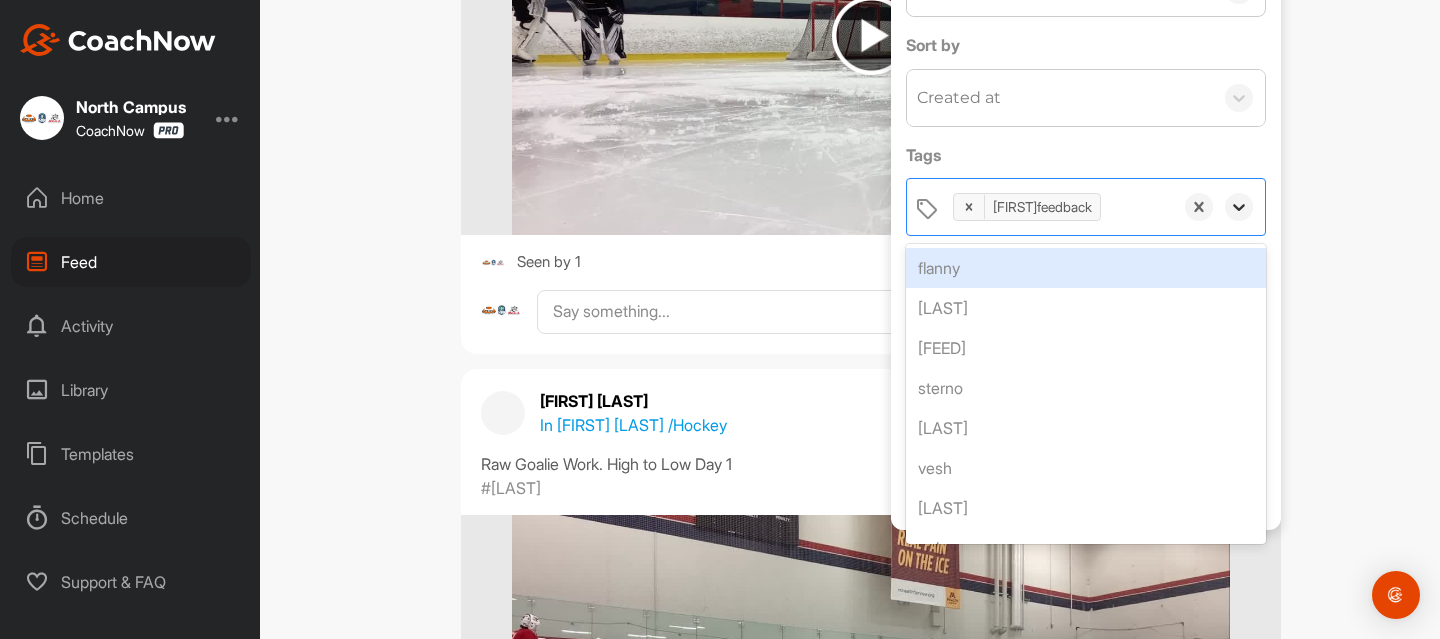 click 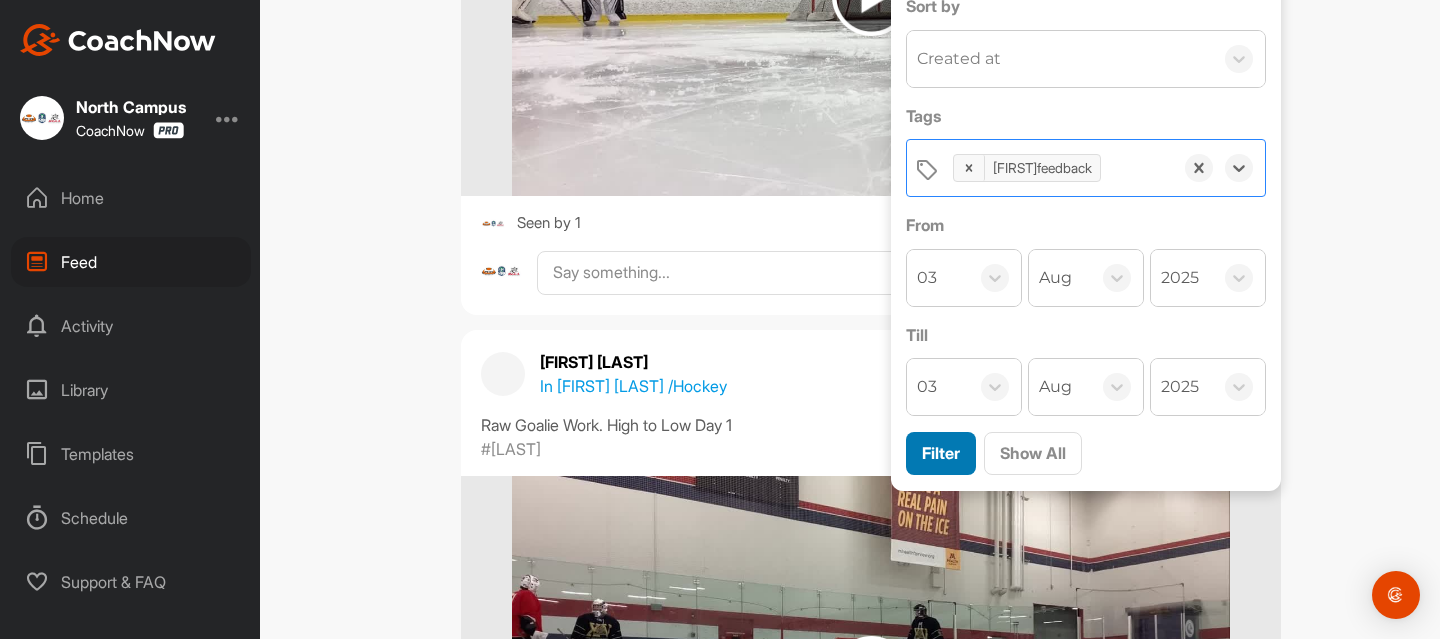 scroll, scrollTop: 605, scrollLeft: 0, axis: vertical 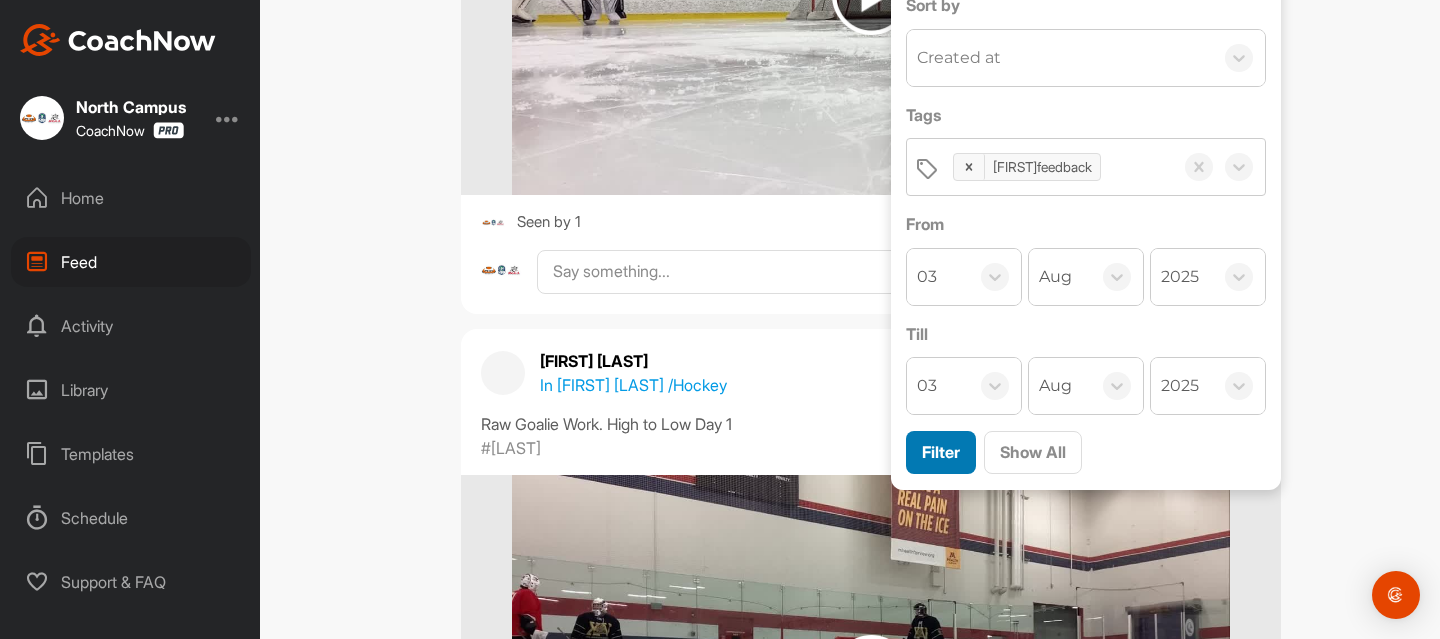 click on "Filter" at bounding box center [941, 452] 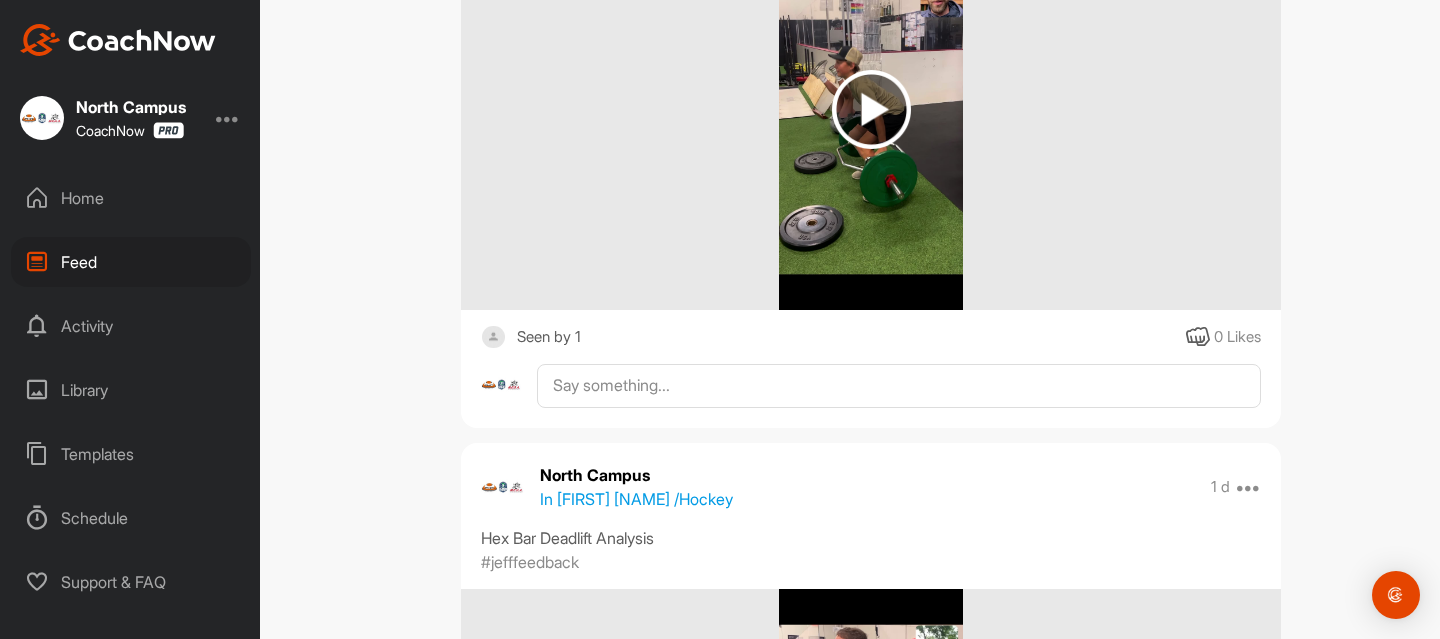 scroll, scrollTop: 1315, scrollLeft: 0, axis: vertical 